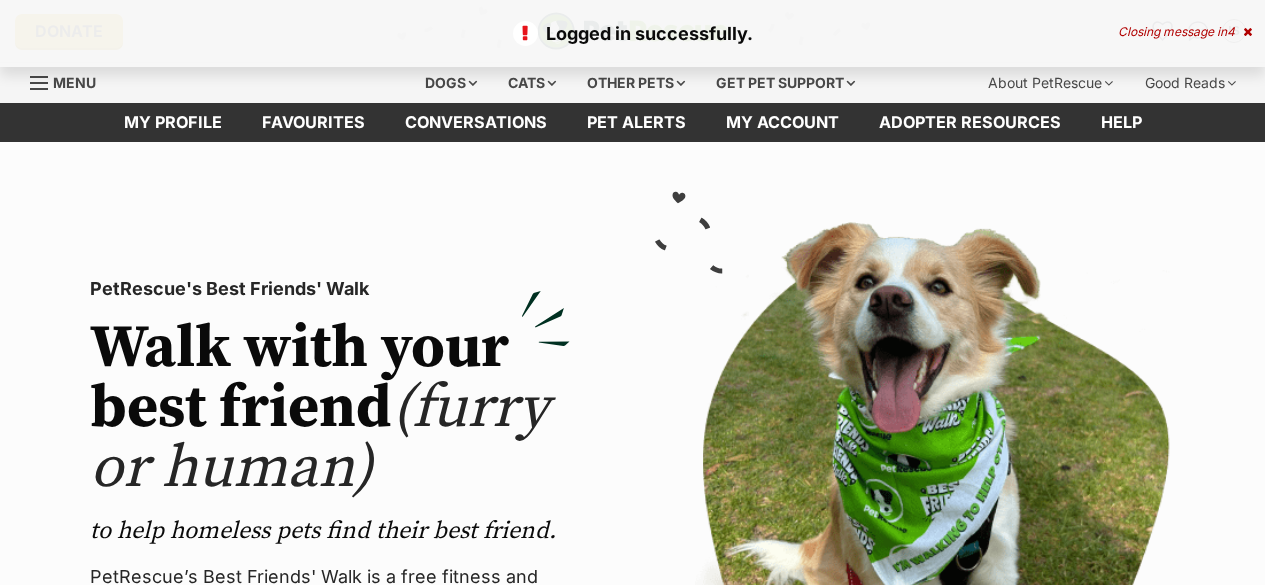 scroll, scrollTop: 0, scrollLeft: 0, axis: both 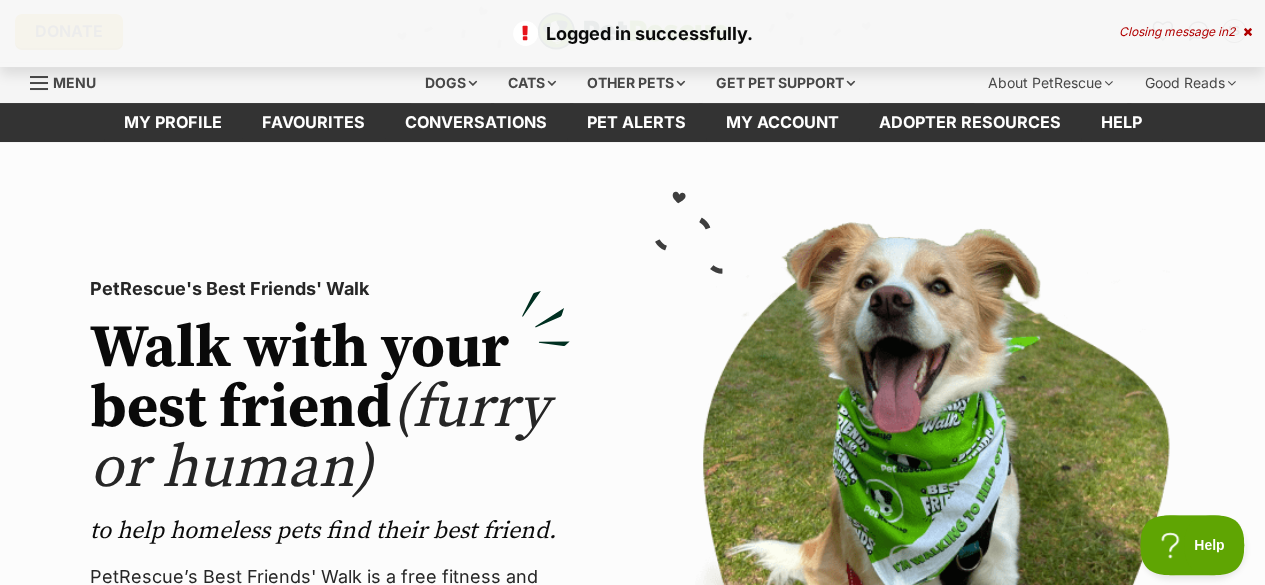 click at bounding box center [1247, 32] 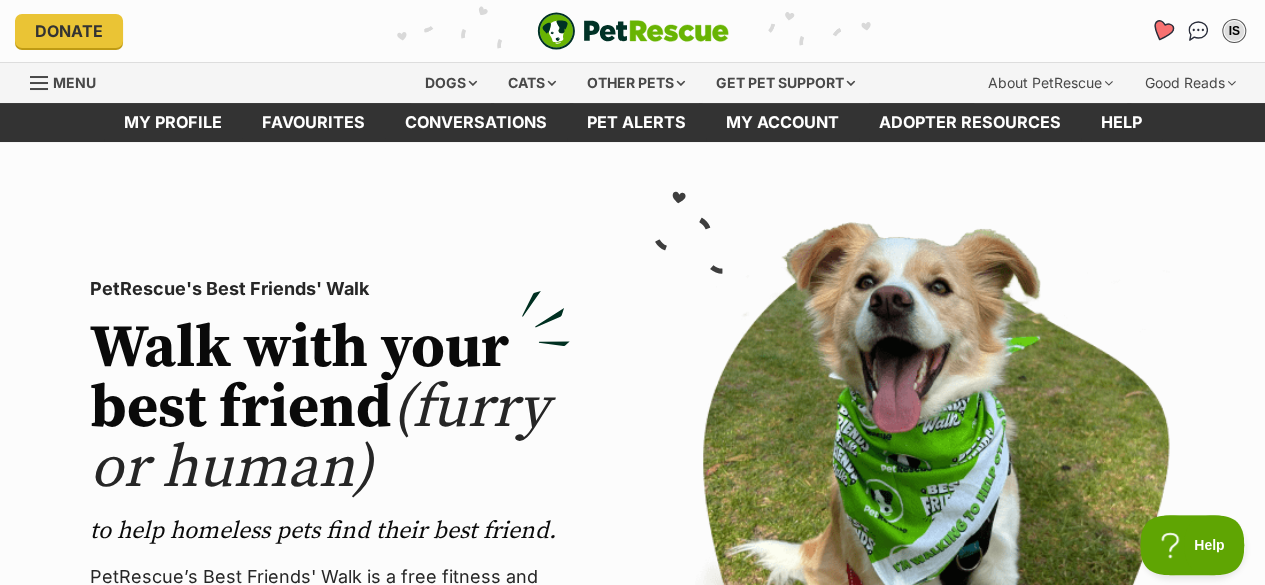 click 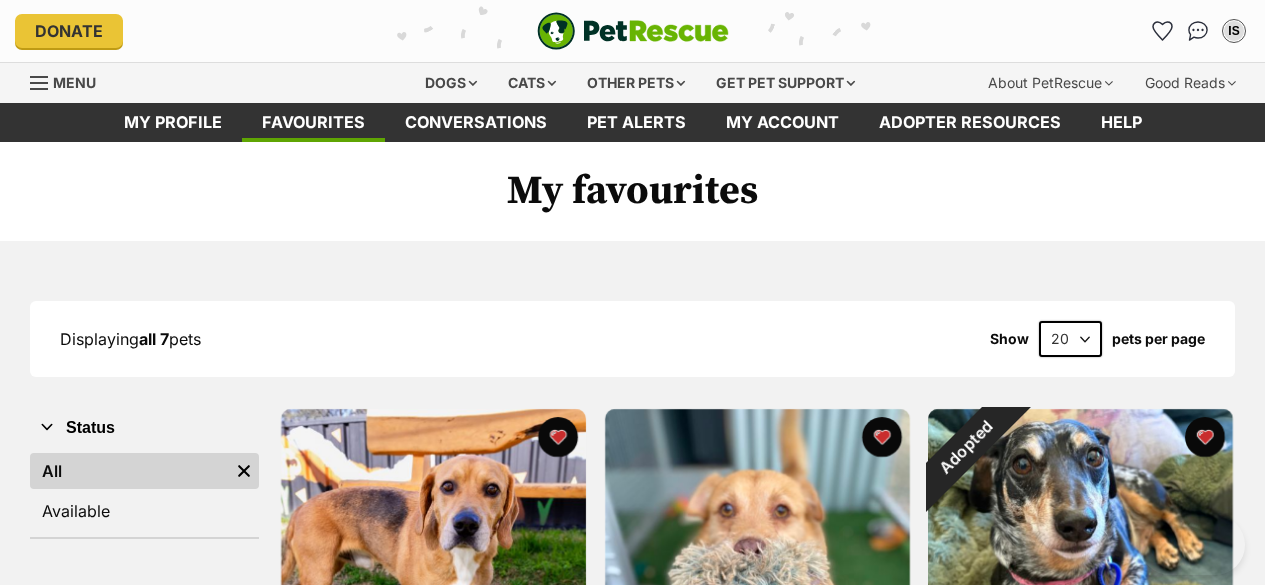 scroll, scrollTop: 0, scrollLeft: 0, axis: both 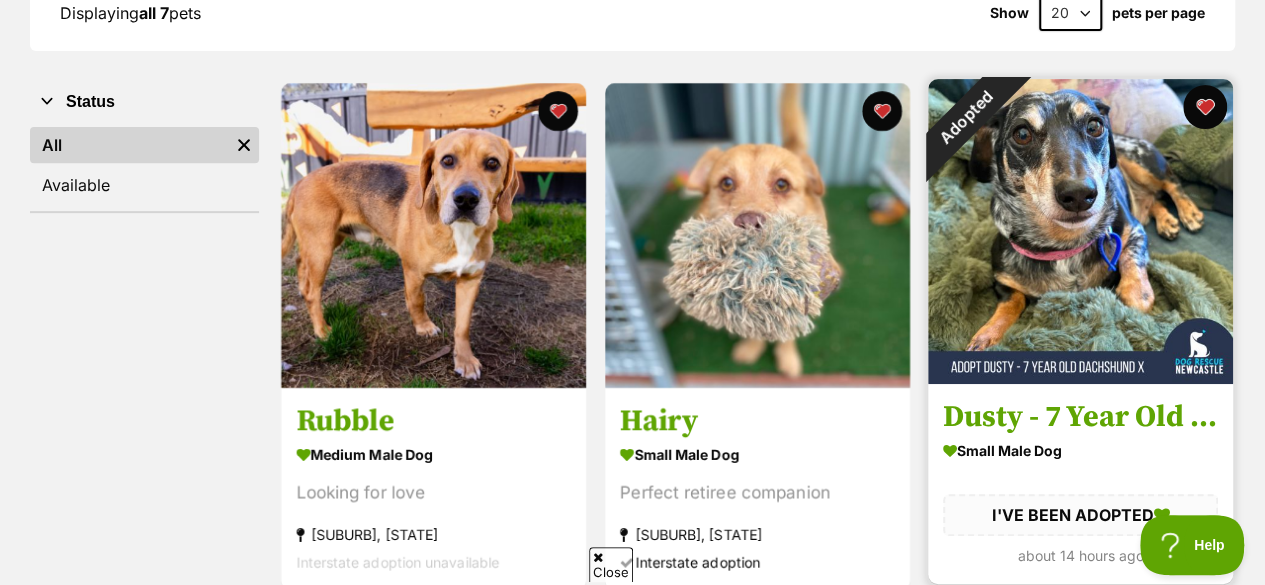 click at bounding box center (1205, 107) 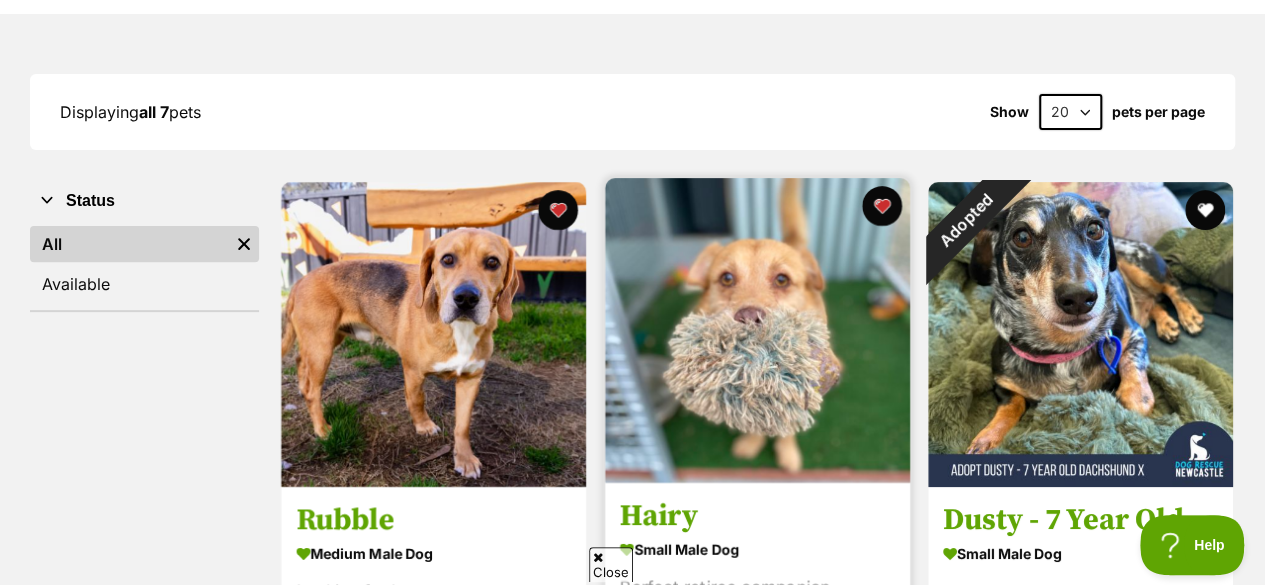 scroll, scrollTop: 229, scrollLeft: 0, axis: vertical 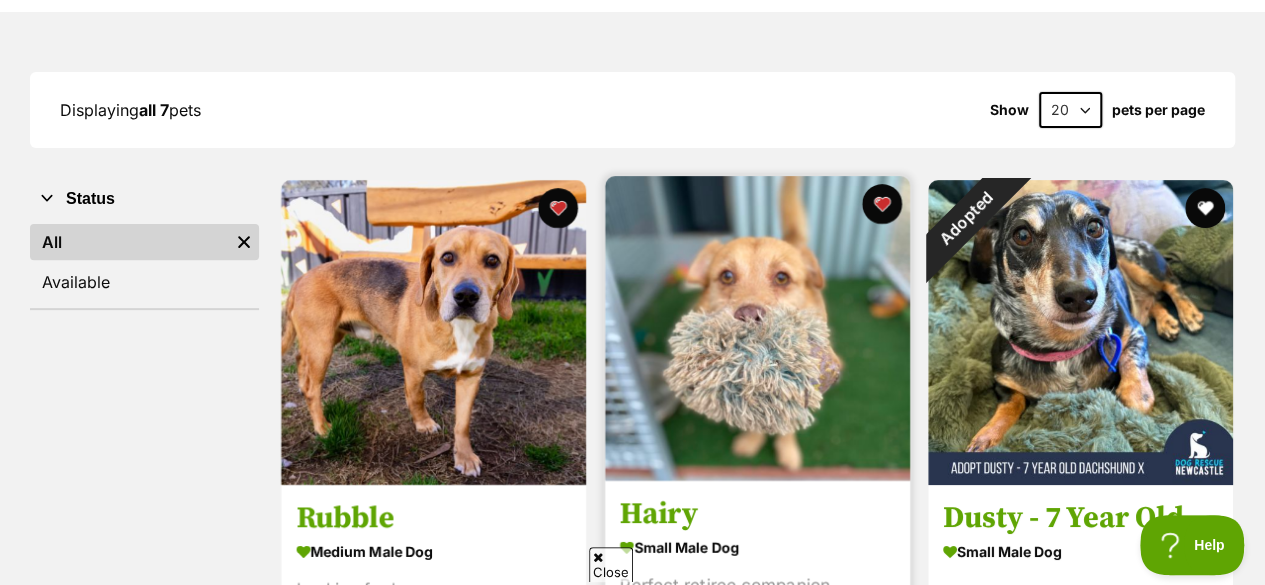 click at bounding box center (757, 328) 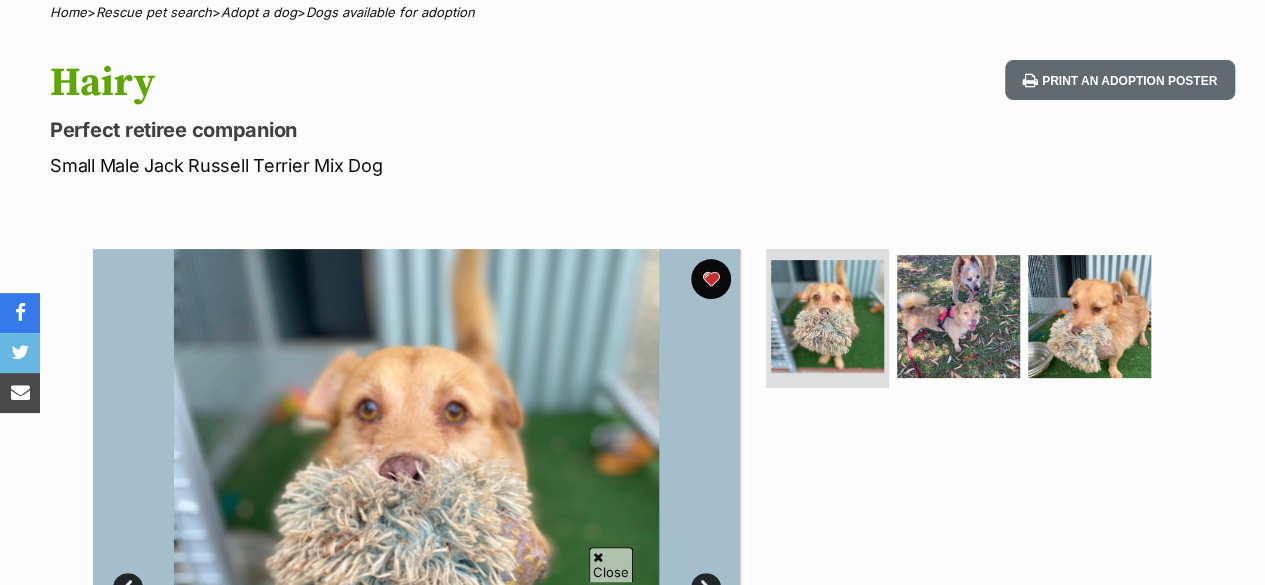 scroll, scrollTop: 0, scrollLeft: 0, axis: both 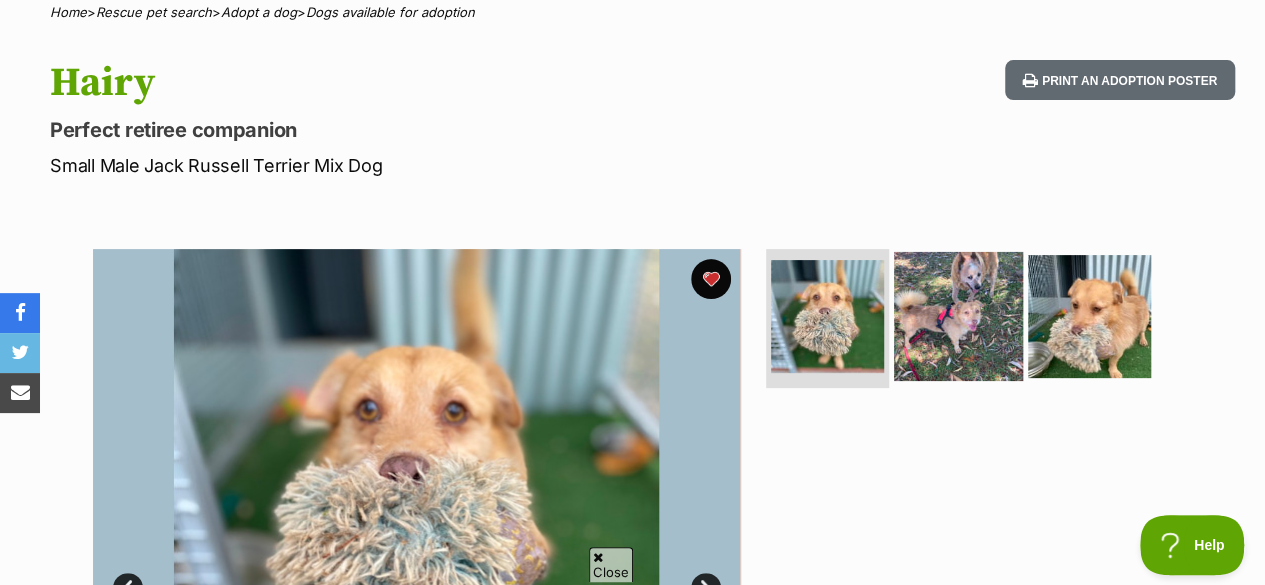 click at bounding box center (958, 315) 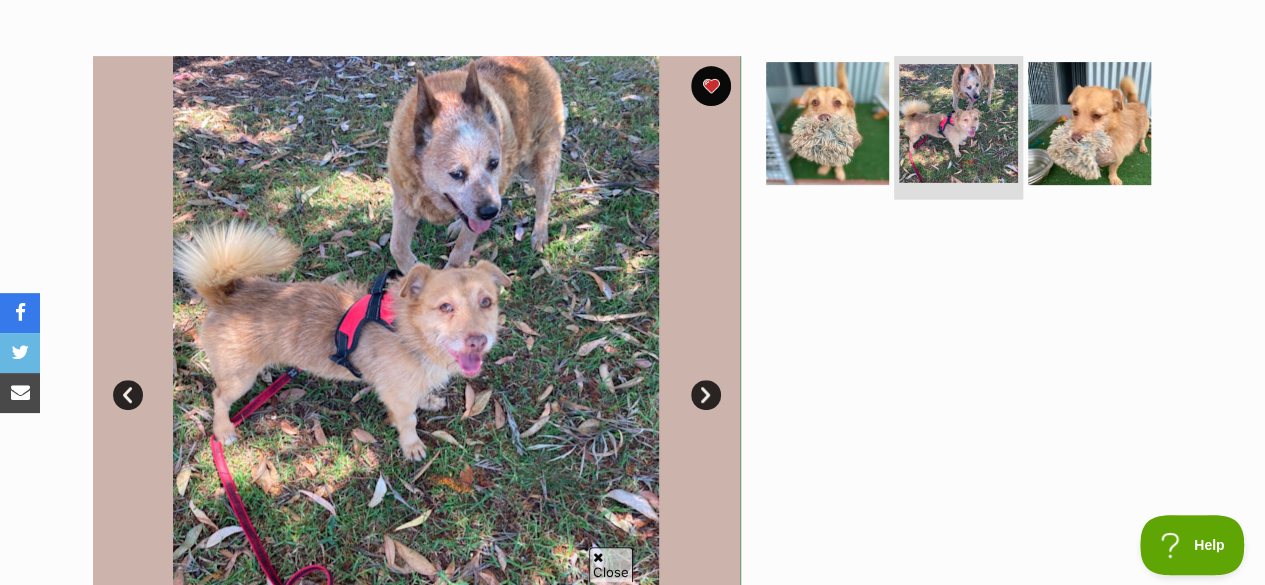 scroll, scrollTop: 361, scrollLeft: 0, axis: vertical 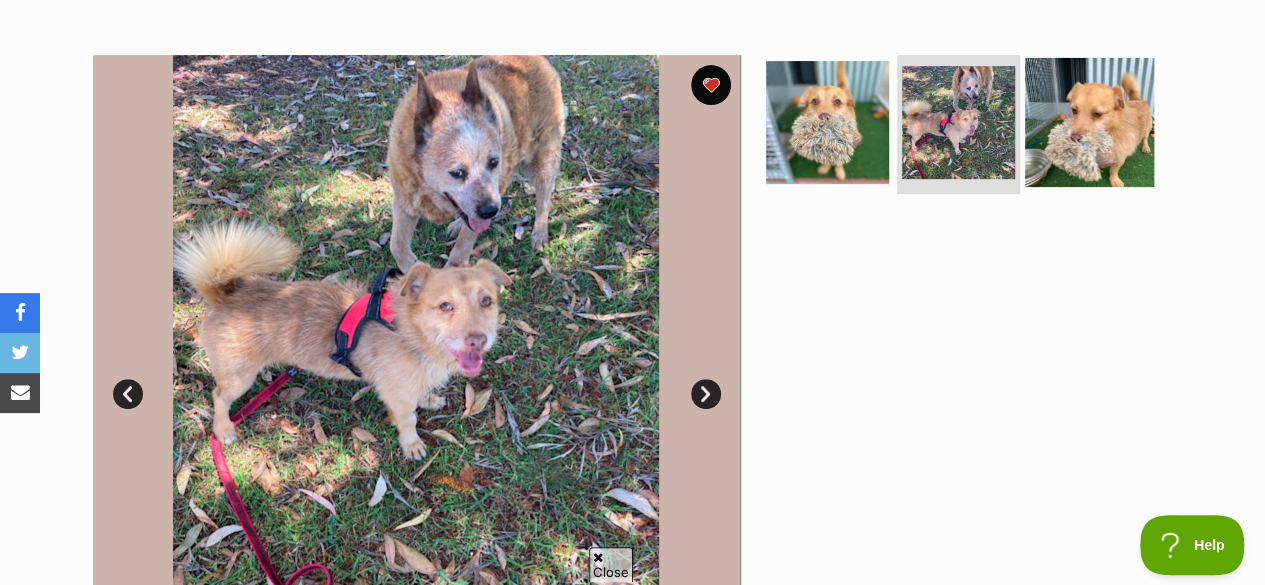 click at bounding box center (1089, 121) 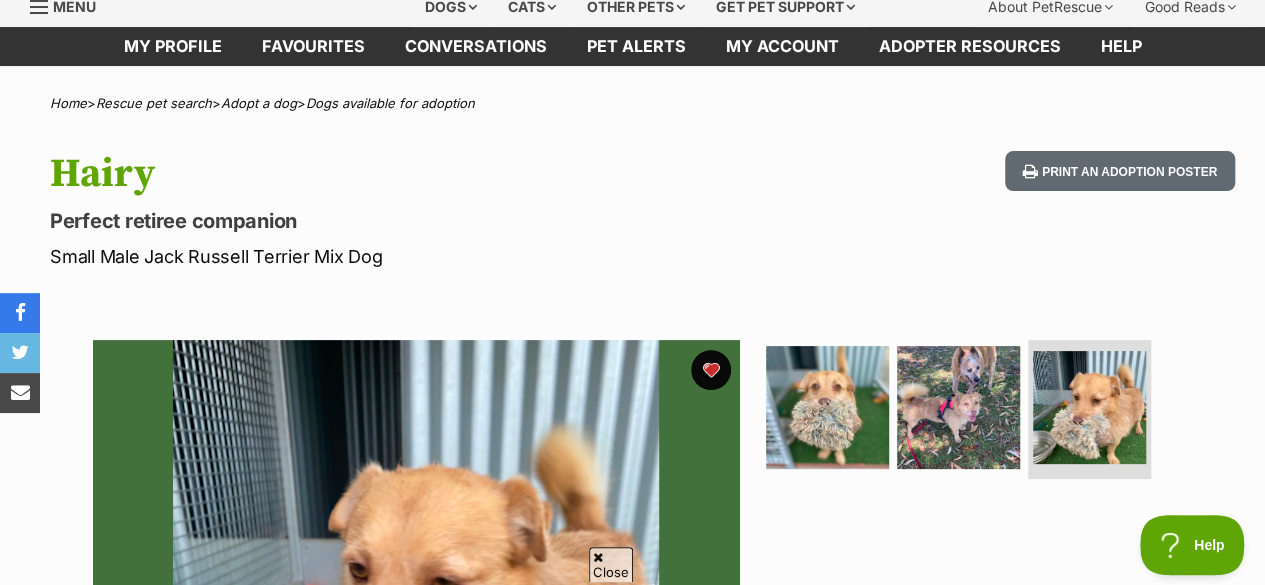 scroll, scrollTop: 77, scrollLeft: 0, axis: vertical 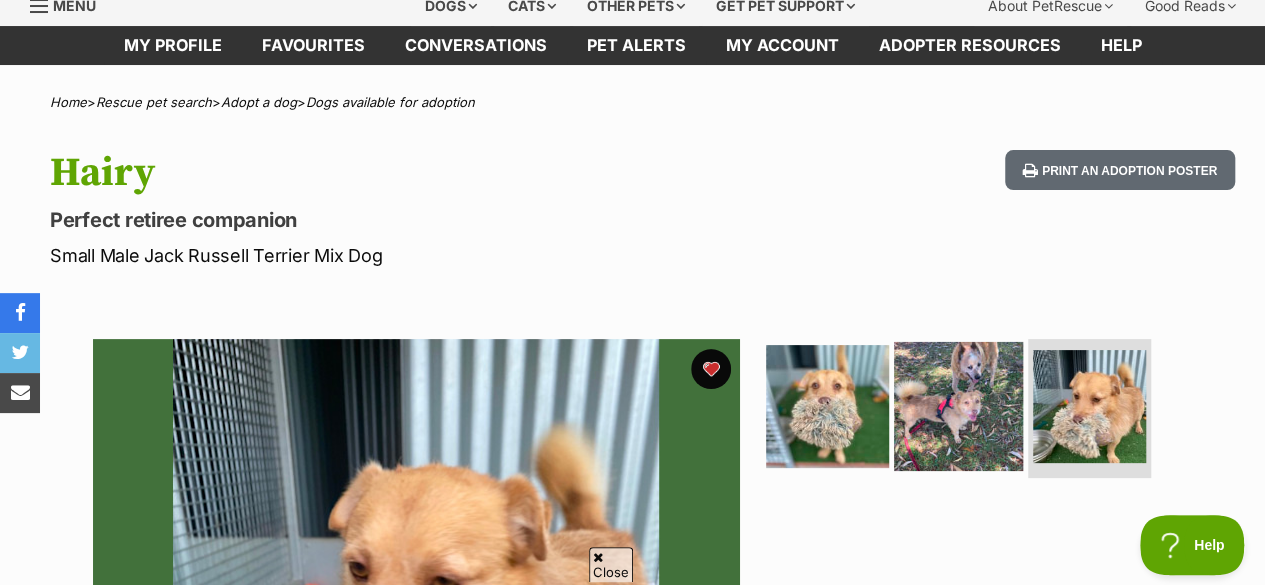 click at bounding box center (958, 405) 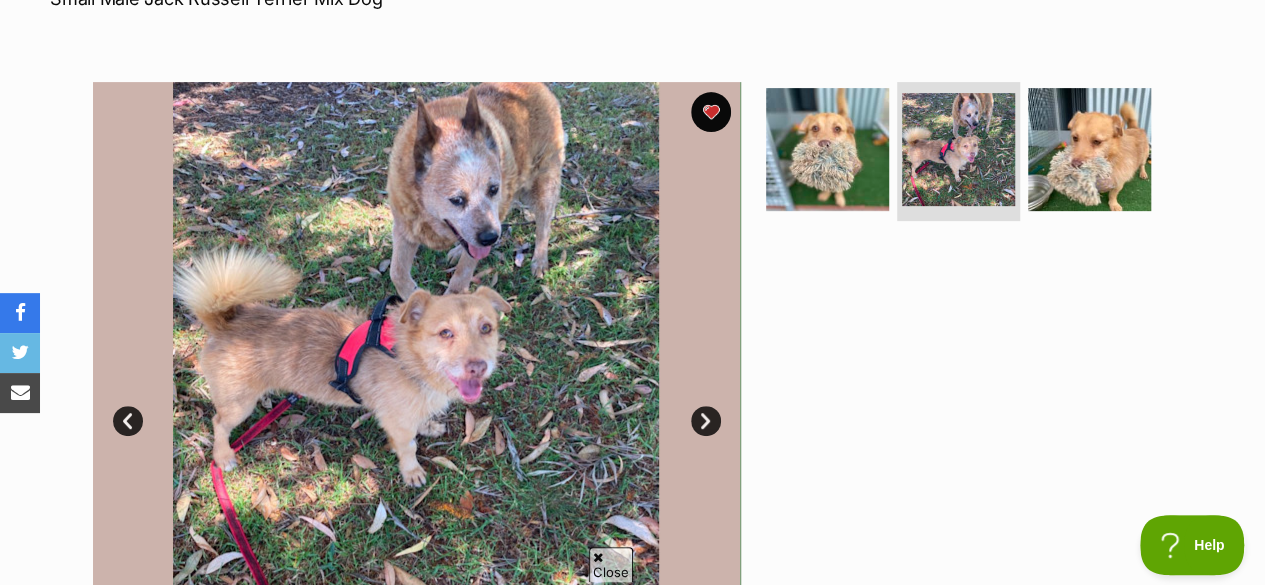 scroll, scrollTop: 358, scrollLeft: 0, axis: vertical 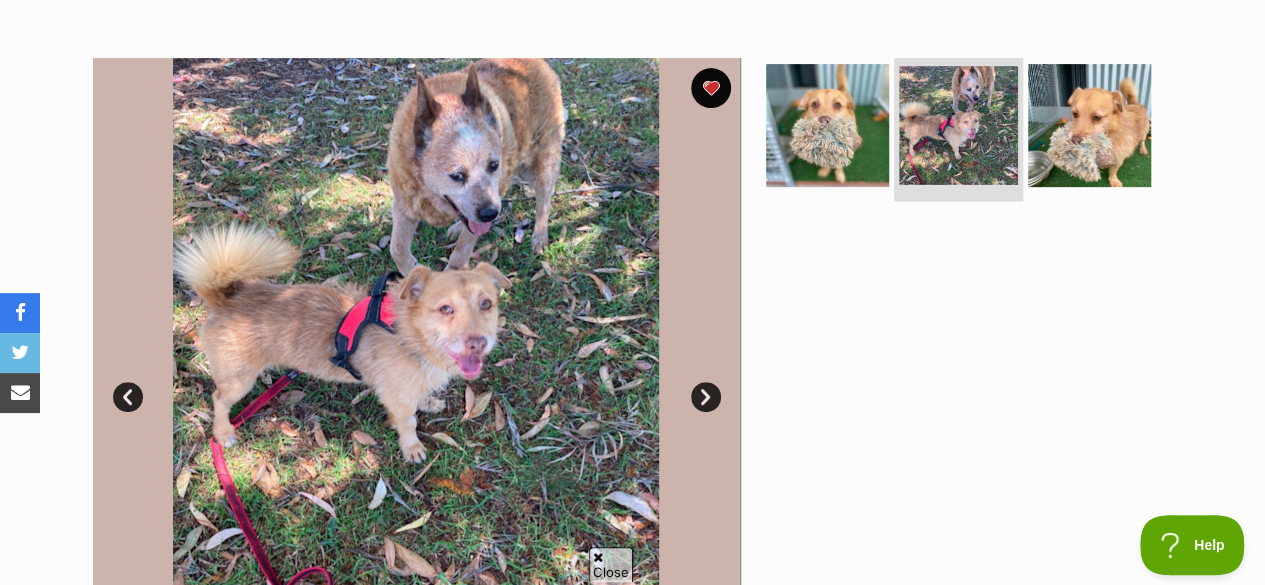 click at bounding box center (958, 125) 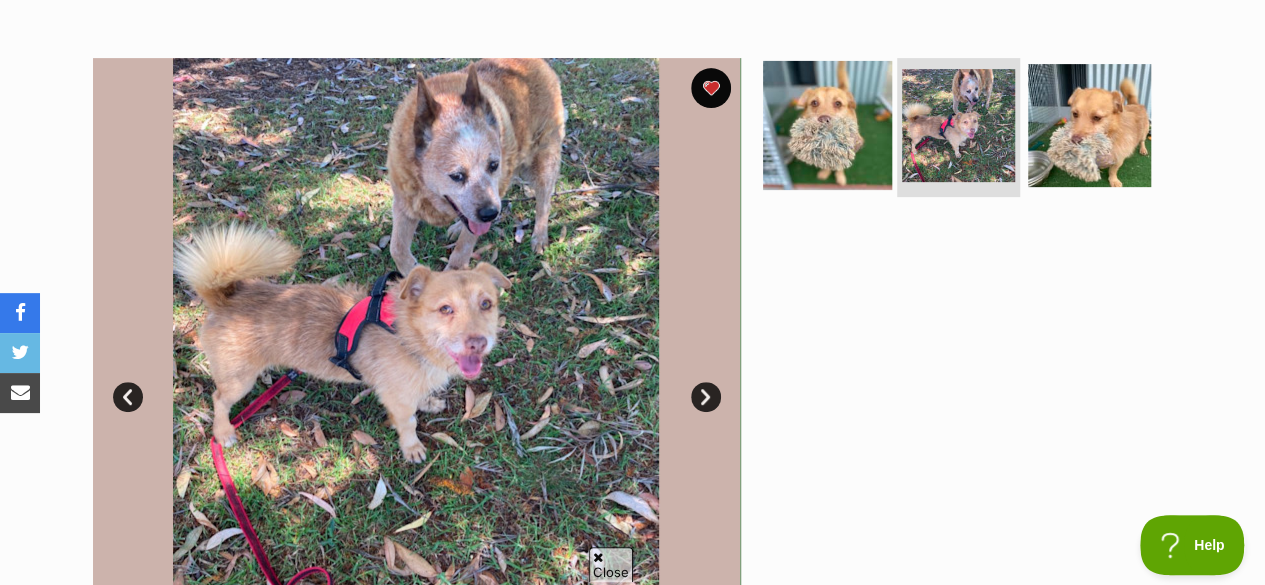 click at bounding box center [827, 124] 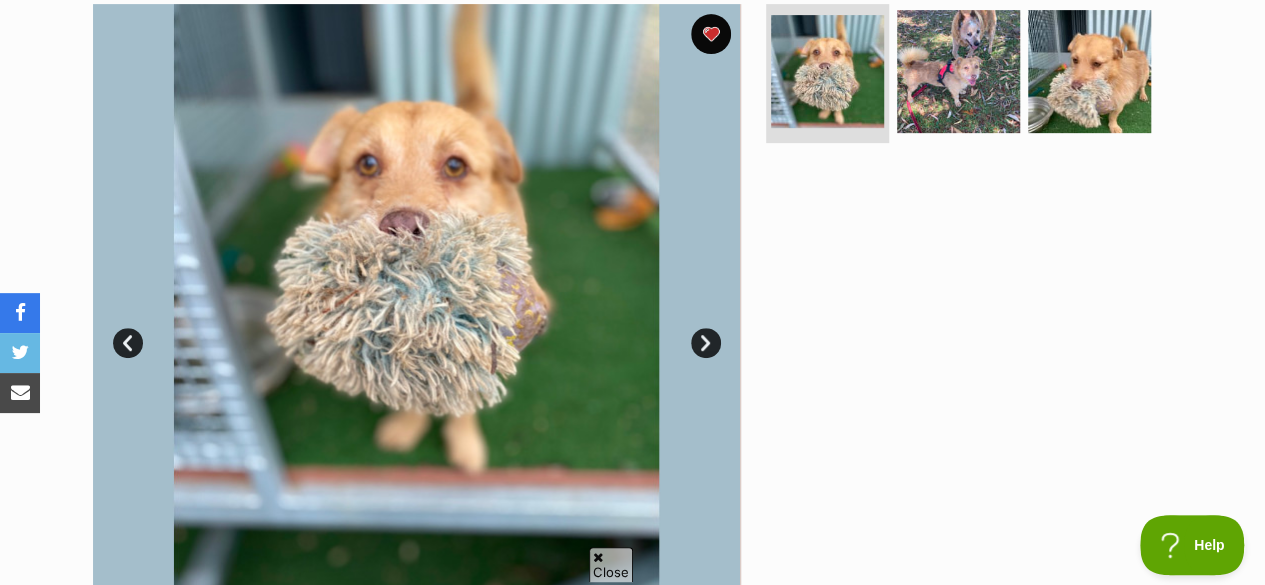 scroll, scrollTop: 414, scrollLeft: 0, axis: vertical 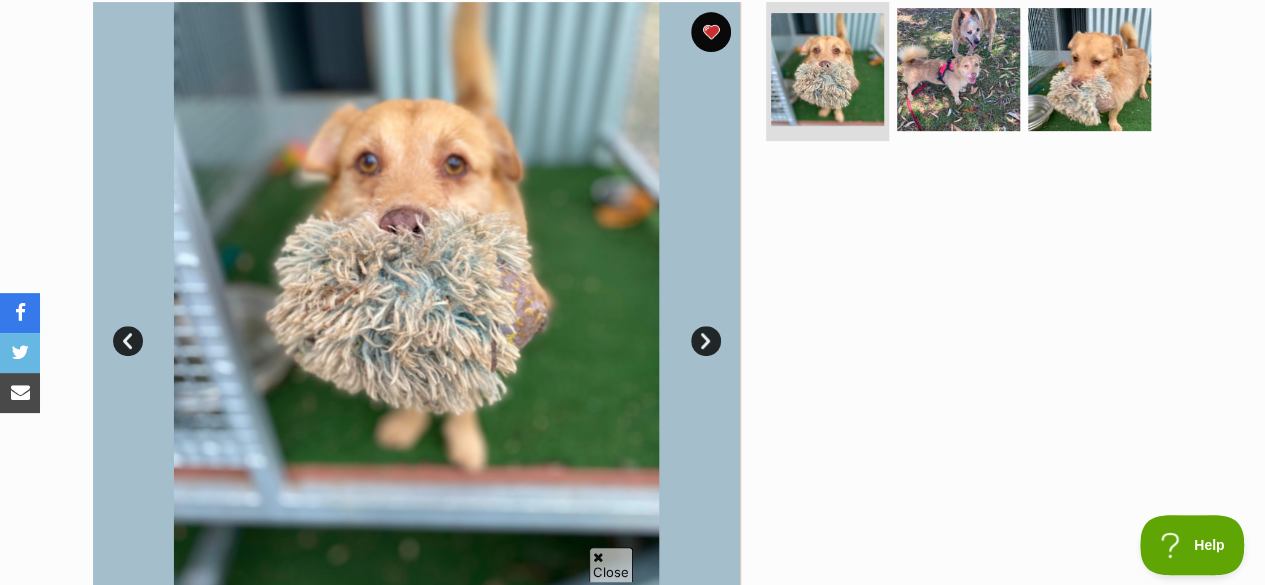click on "Next" at bounding box center (706, 341) 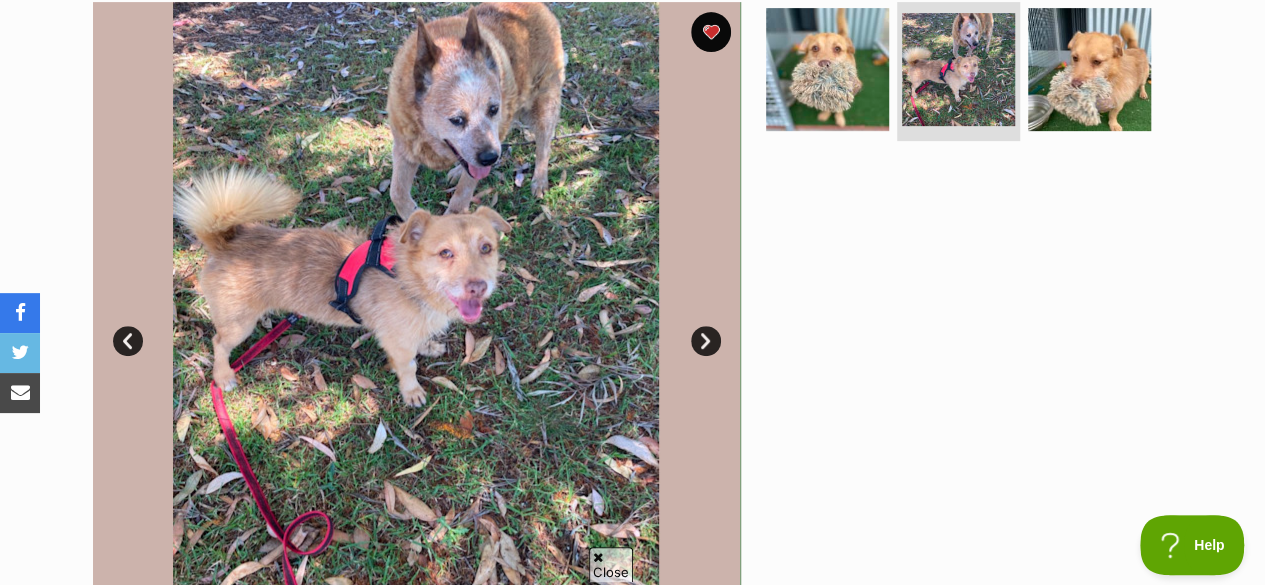 click on "Next" at bounding box center (706, 341) 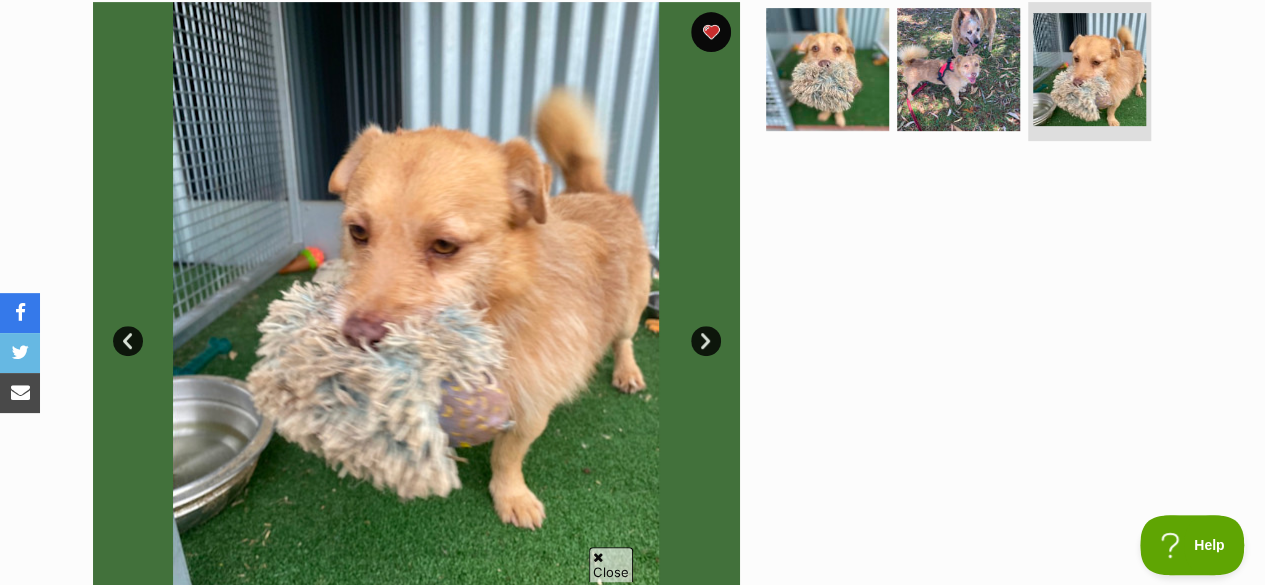 scroll, scrollTop: 0, scrollLeft: 0, axis: both 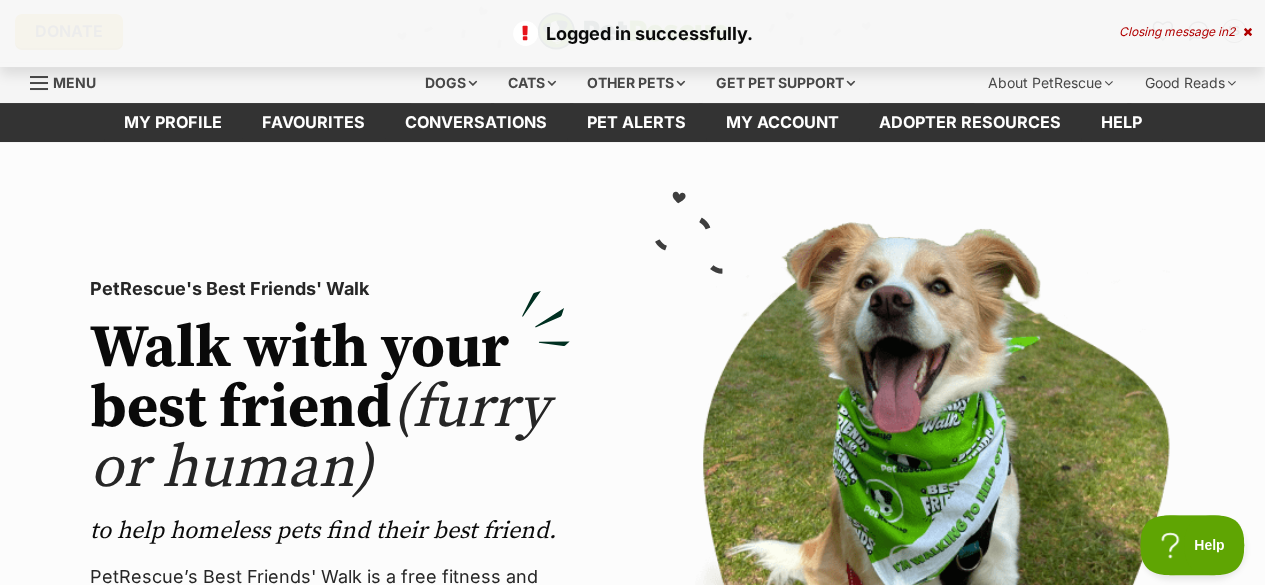 click at bounding box center [1247, 32] 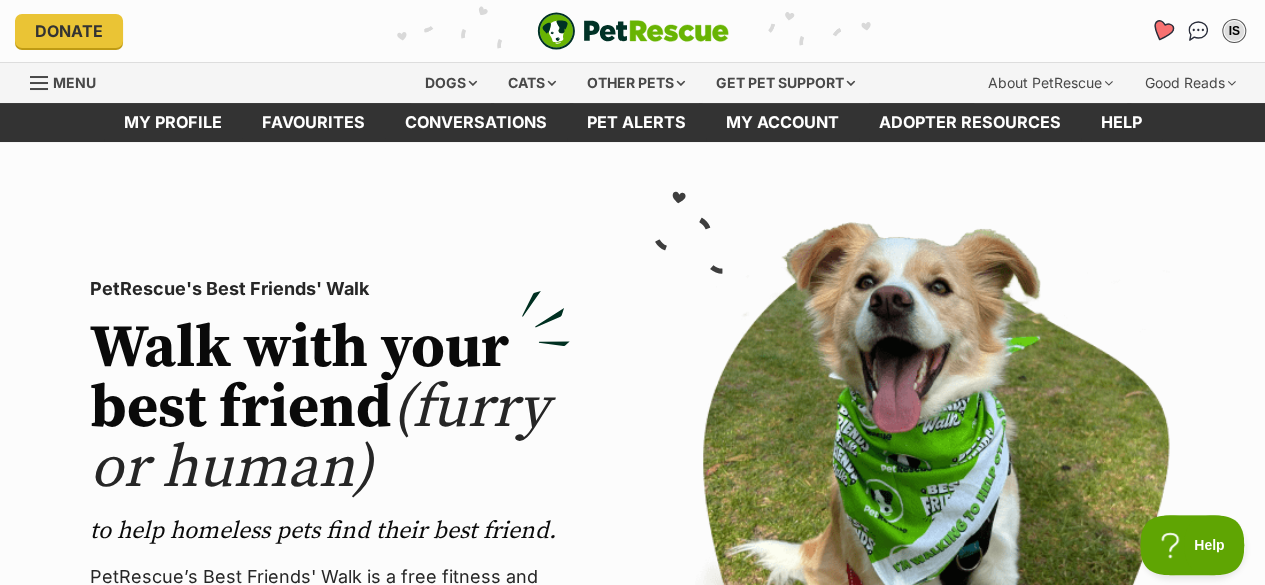 click 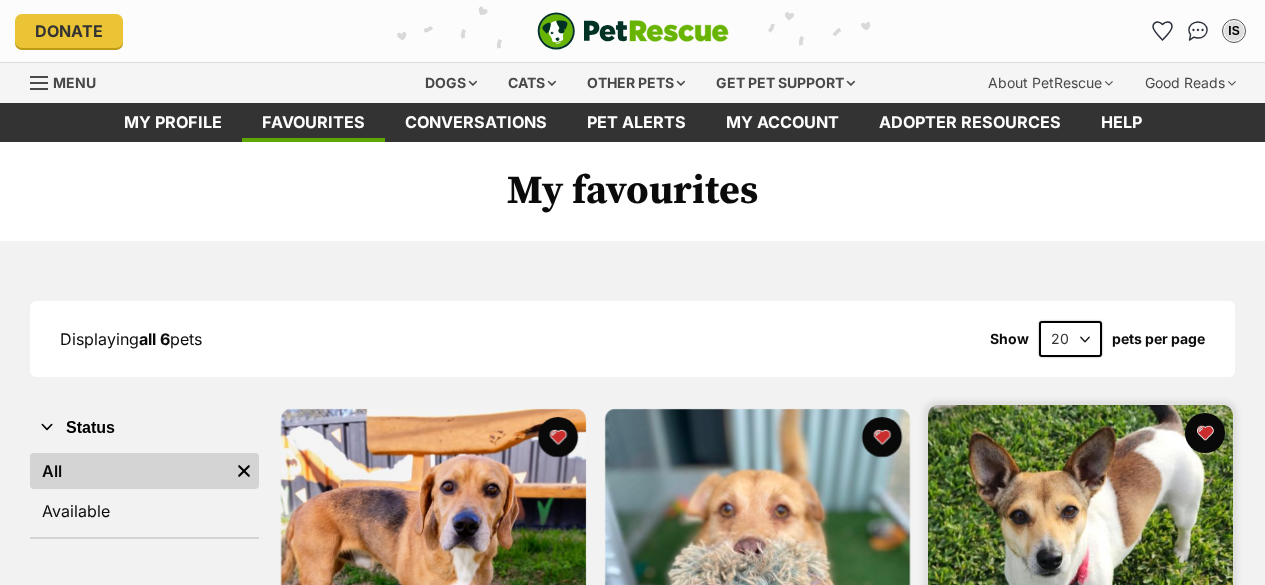 scroll, scrollTop: 0, scrollLeft: 0, axis: both 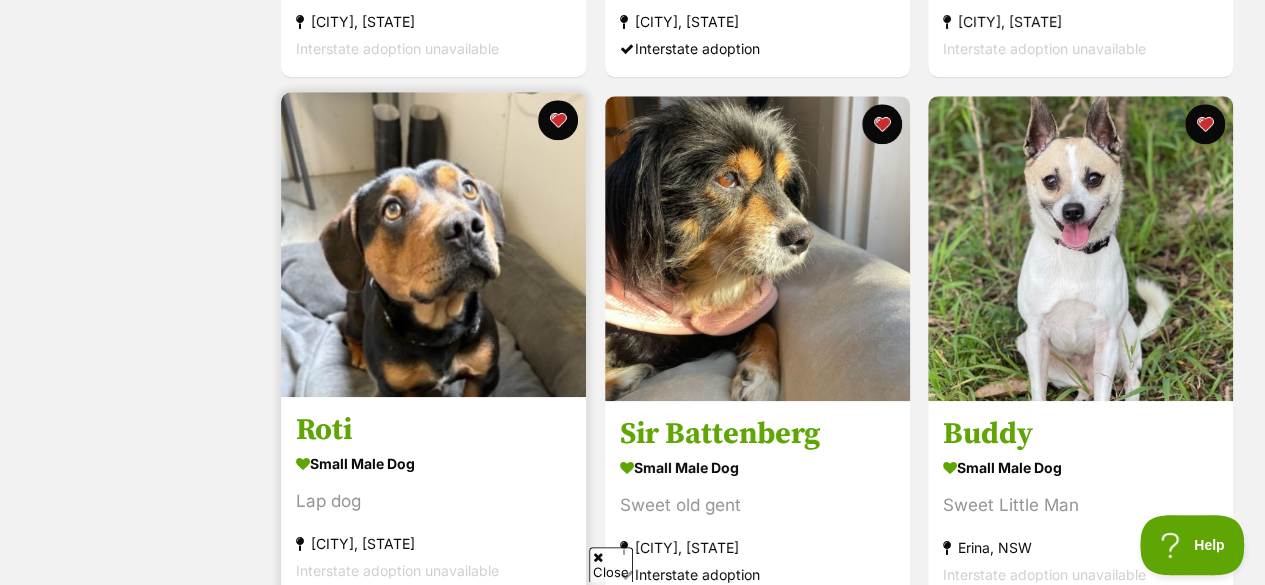click at bounding box center [433, 244] 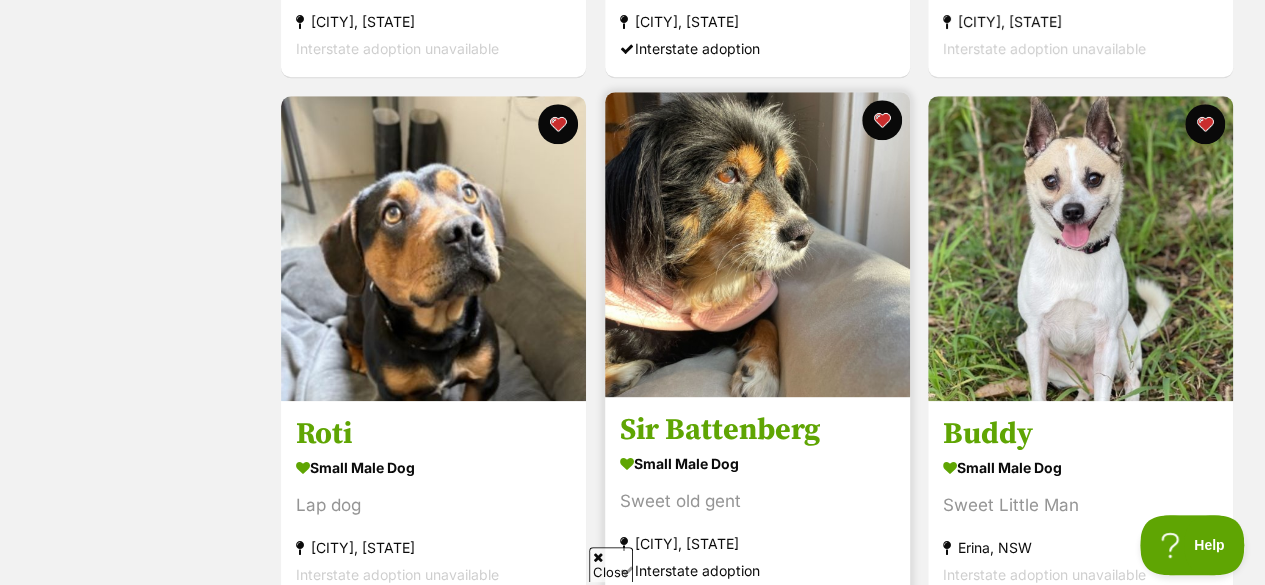 click at bounding box center [757, 391] 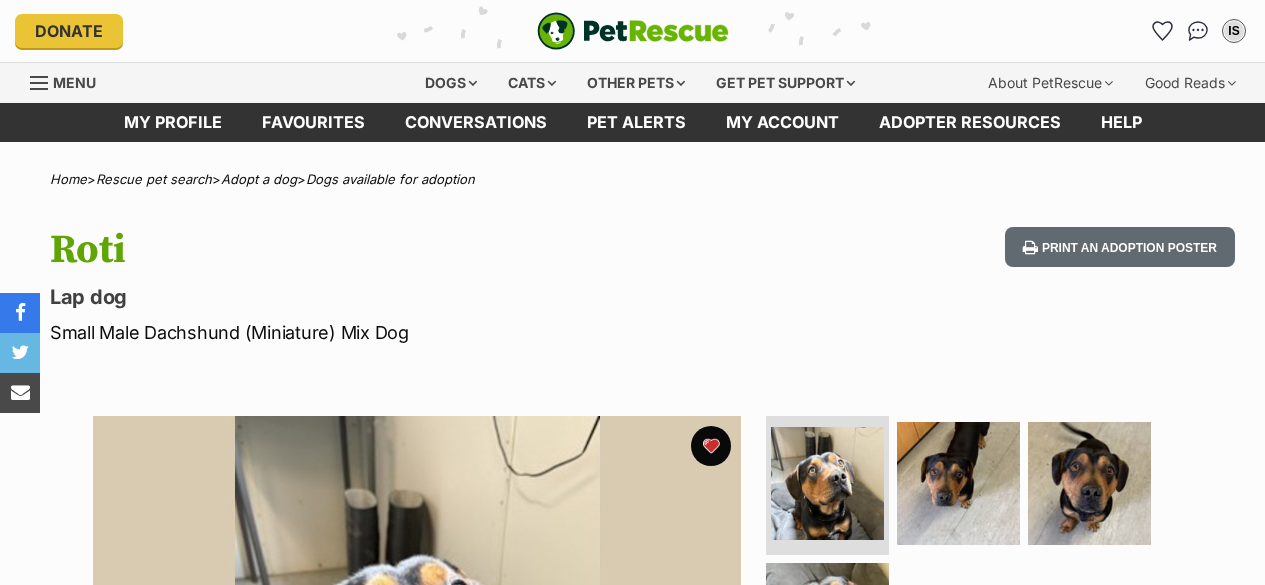 scroll, scrollTop: 0, scrollLeft: 0, axis: both 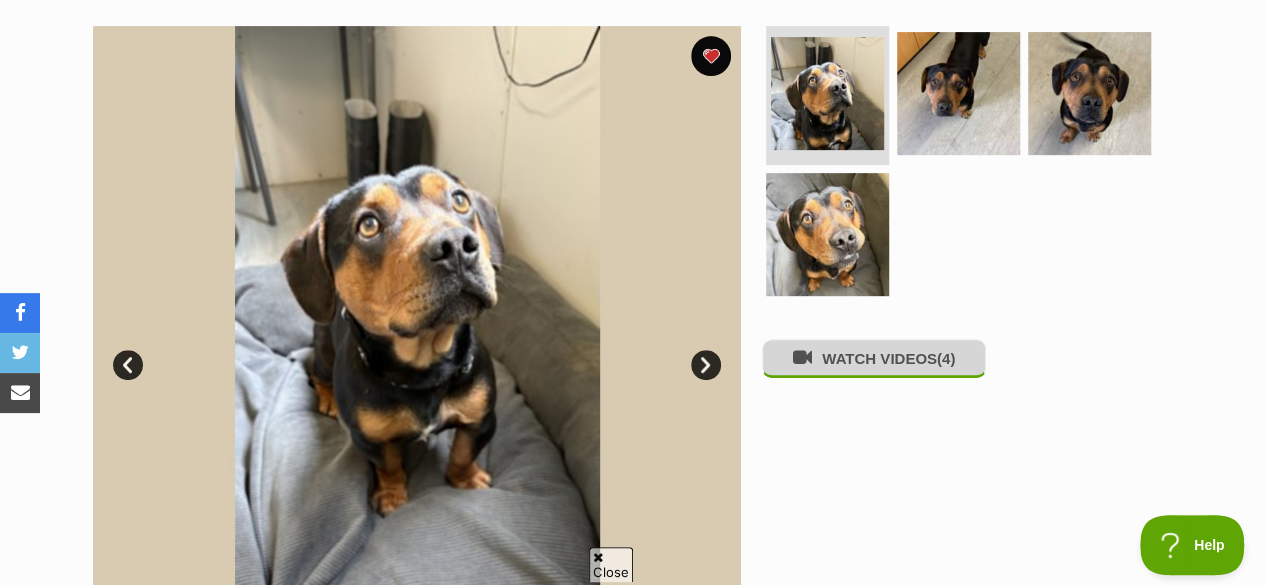 click on "WATCH VIDEOS
(4)" at bounding box center [874, 358] 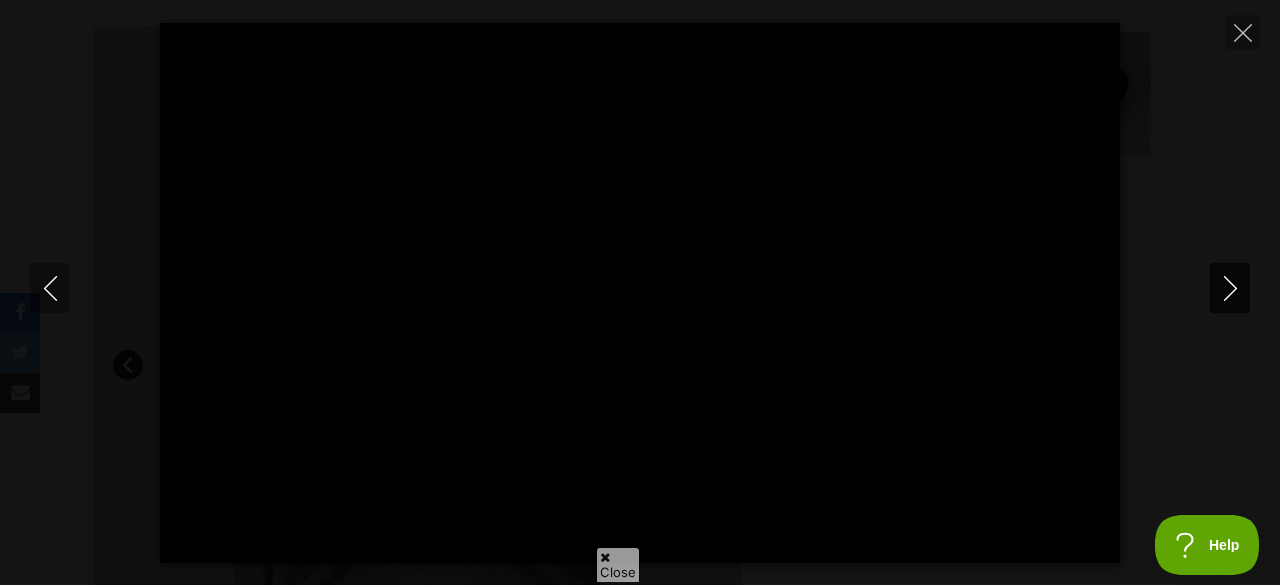 type on "100" 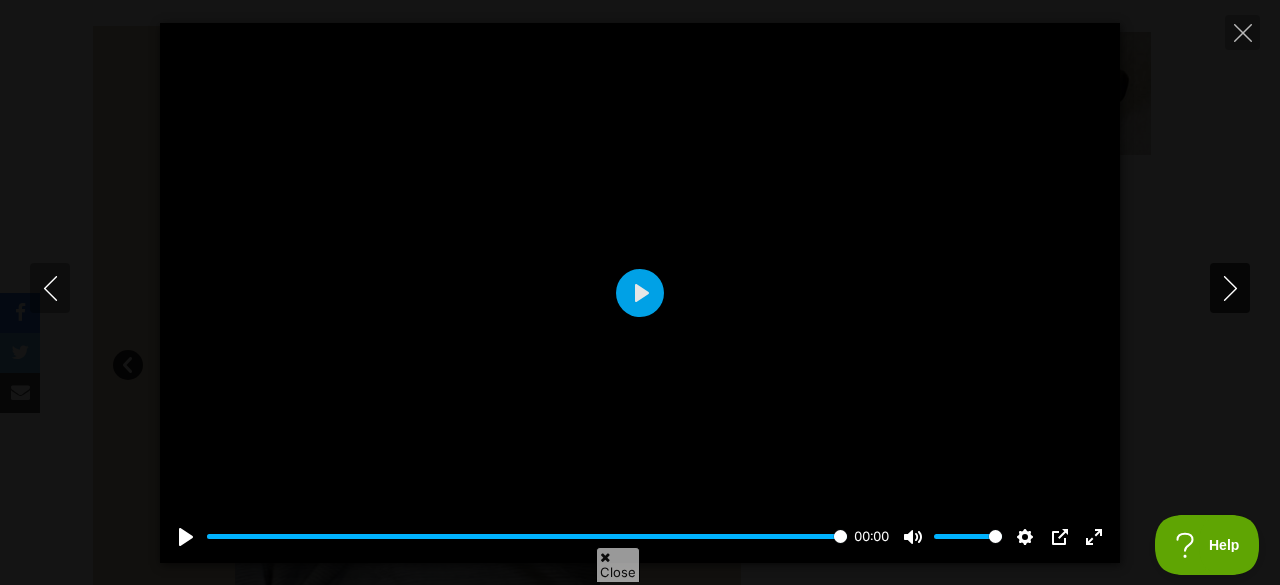 click at bounding box center [1230, 288] 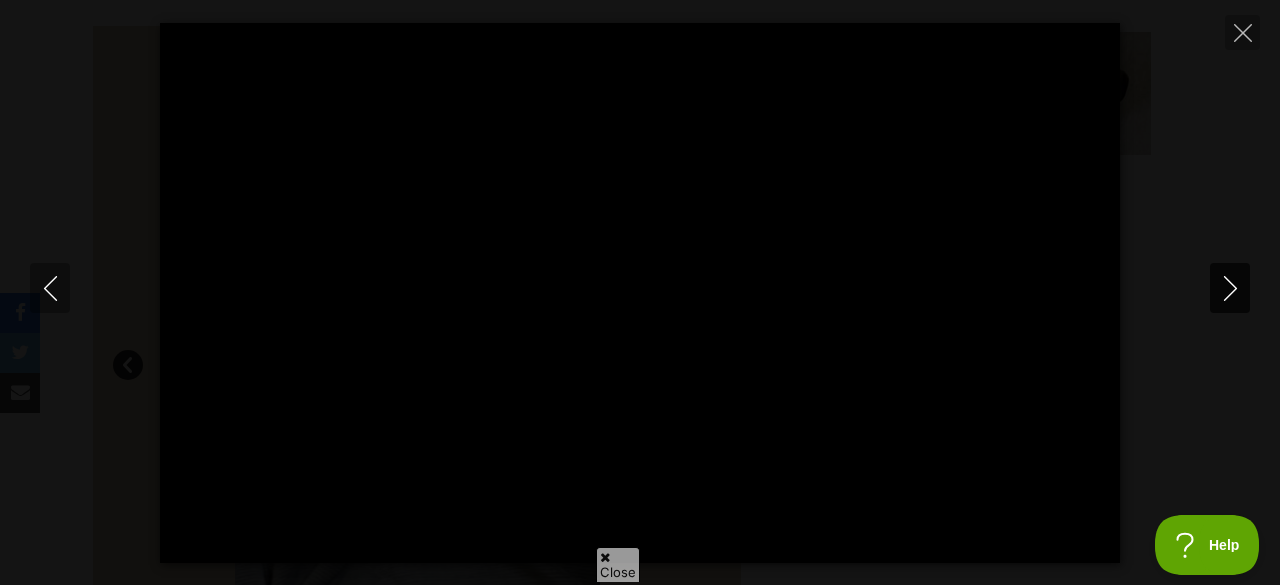 click at bounding box center (1230, 288) 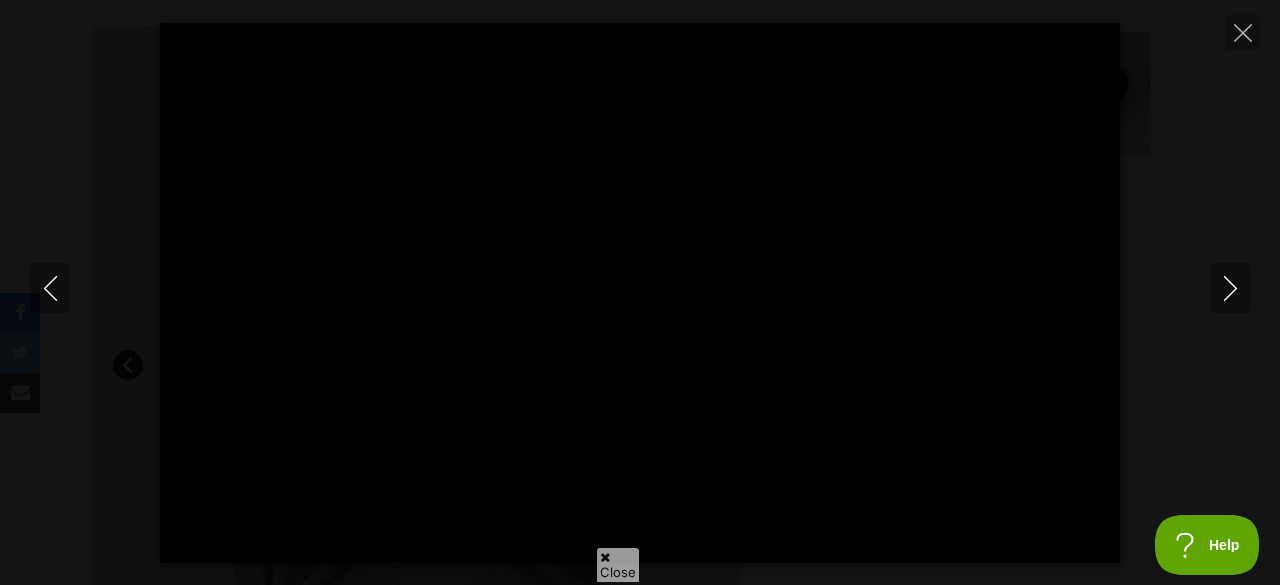 type on "70.05" 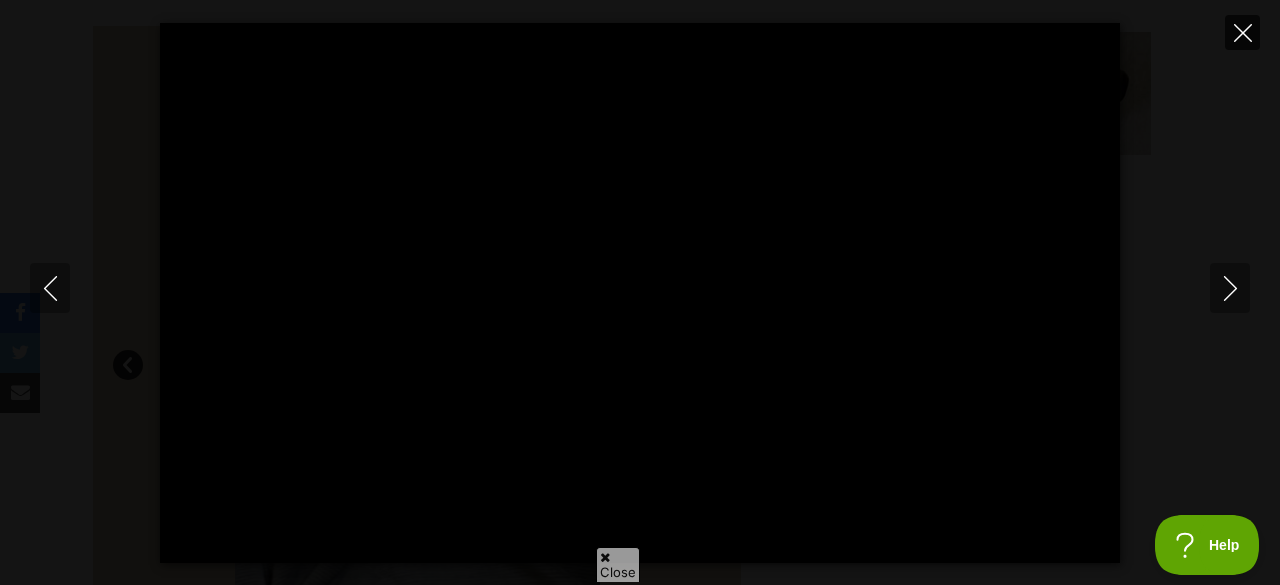 click 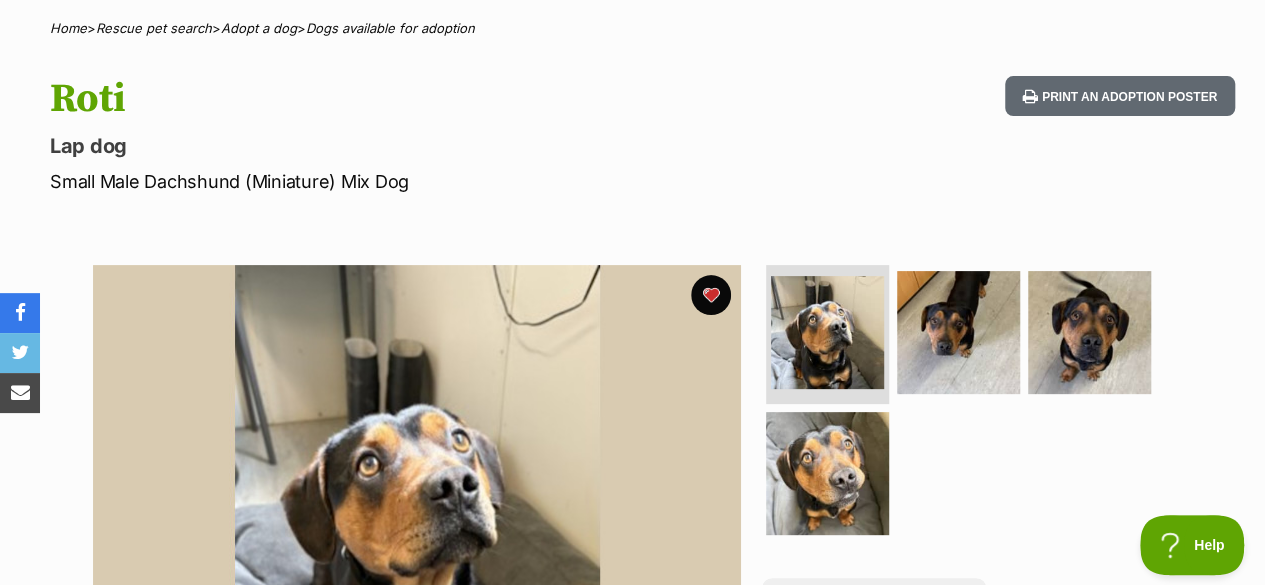 scroll, scrollTop: 0, scrollLeft: 0, axis: both 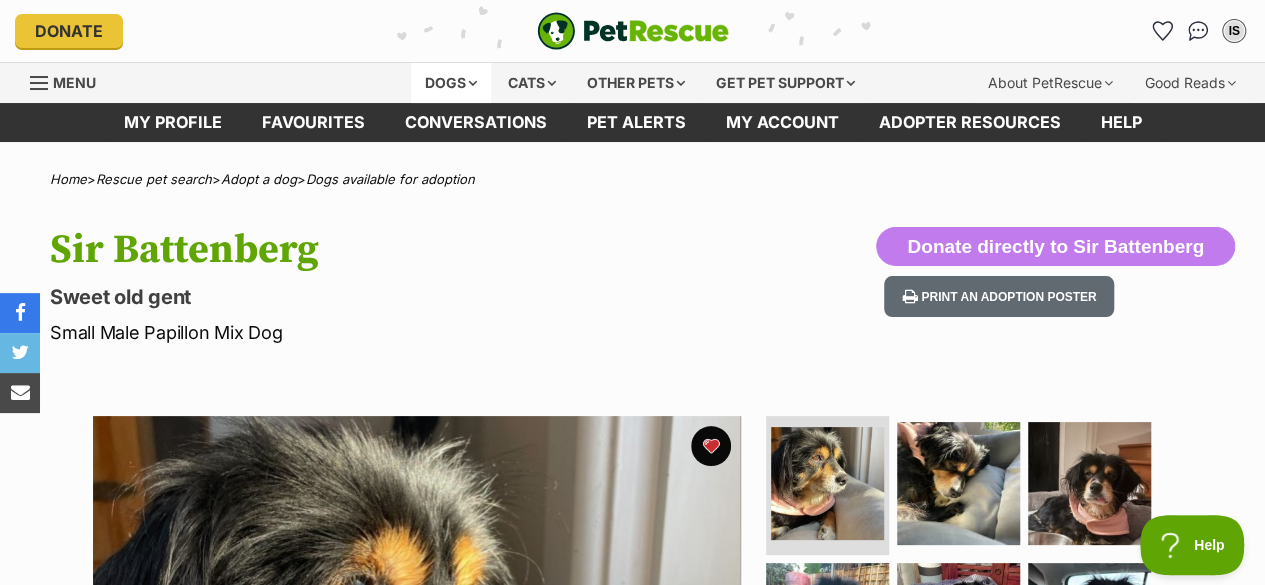 click on "Dogs" at bounding box center (451, 83) 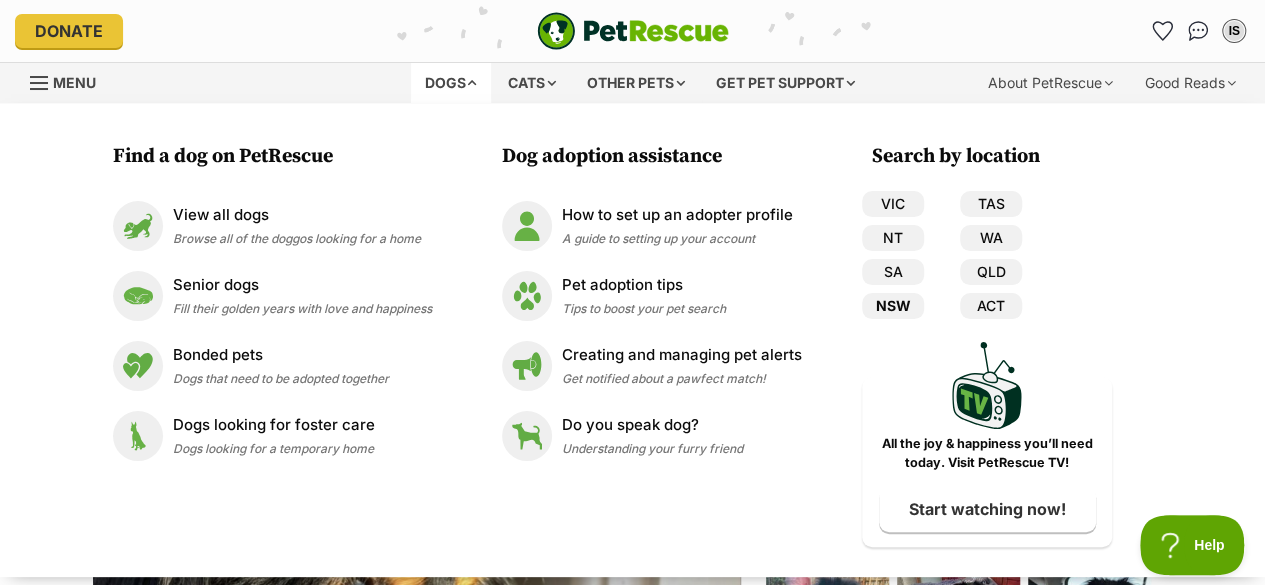 click on "NSW" at bounding box center [893, 306] 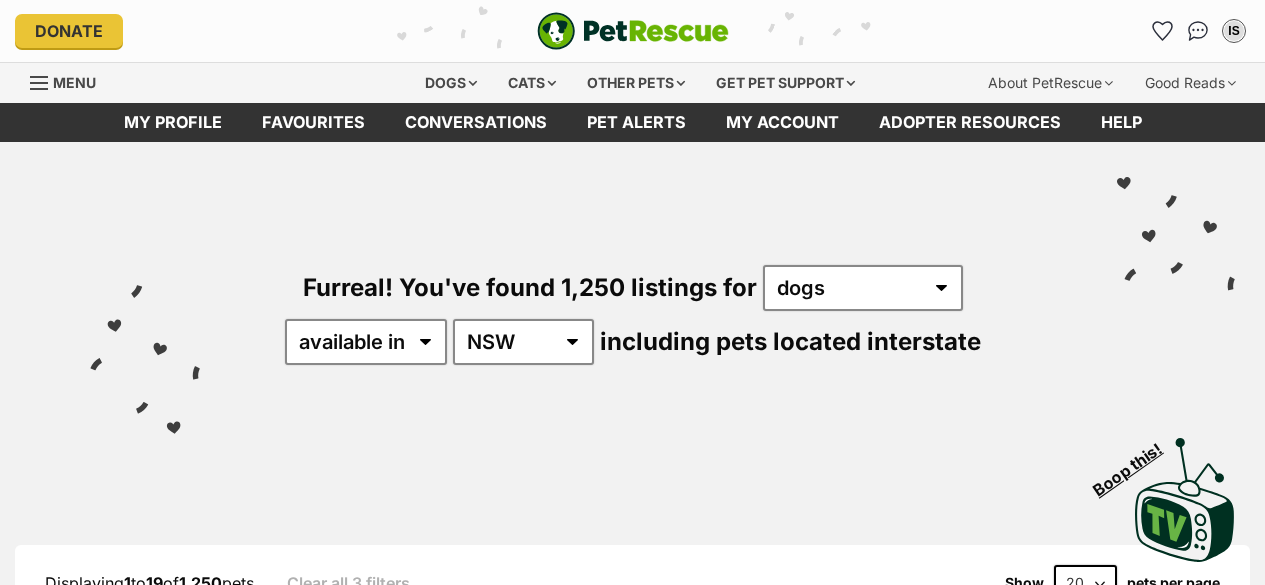 scroll, scrollTop: 0, scrollLeft: 0, axis: both 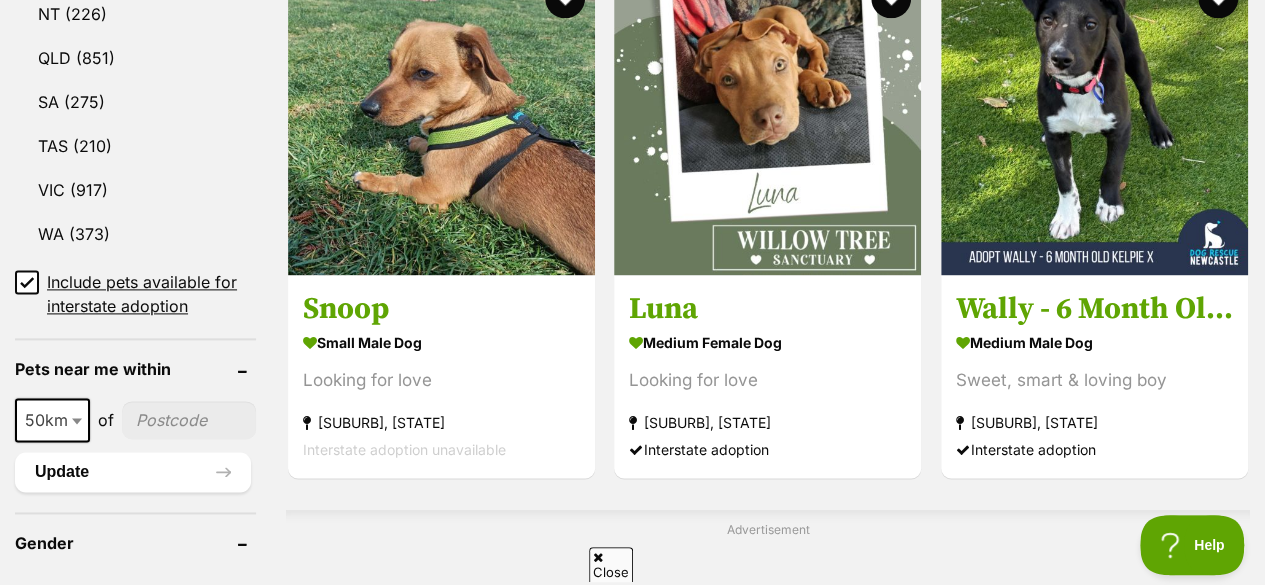 click at bounding box center [189, 420] 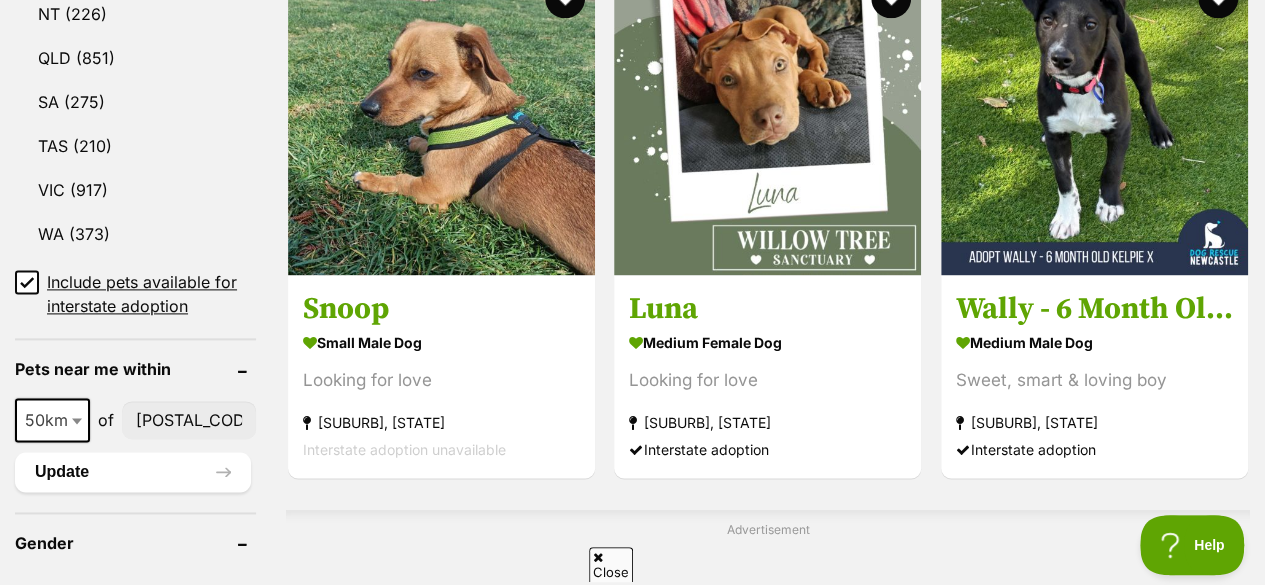 type on "2320" 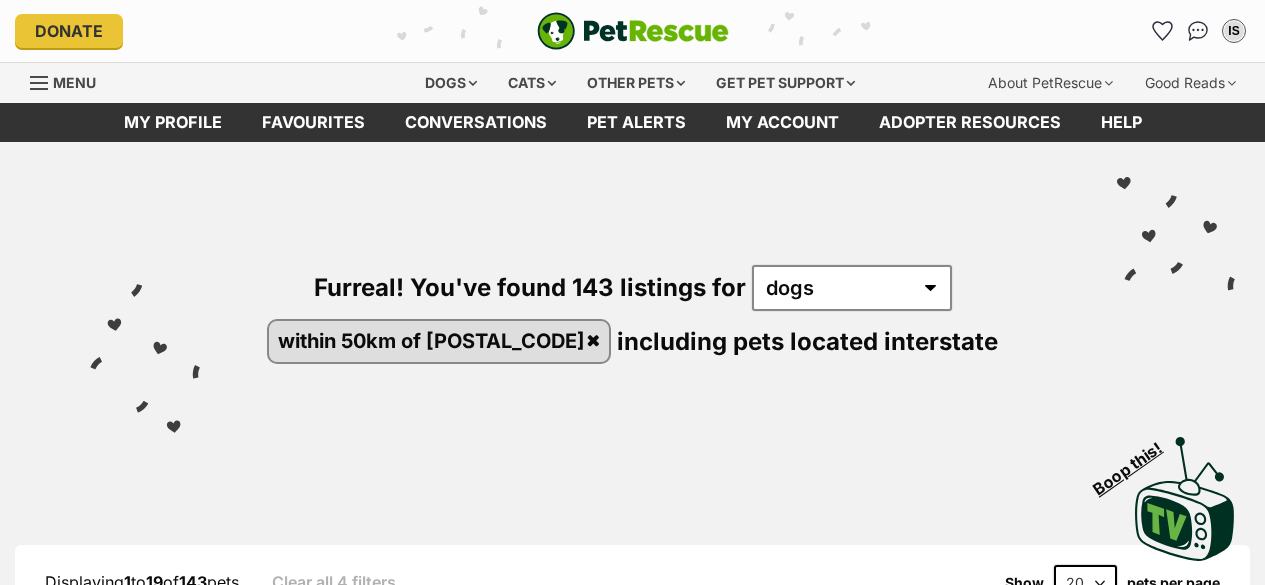 scroll, scrollTop: 0, scrollLeft: 0, axis: both 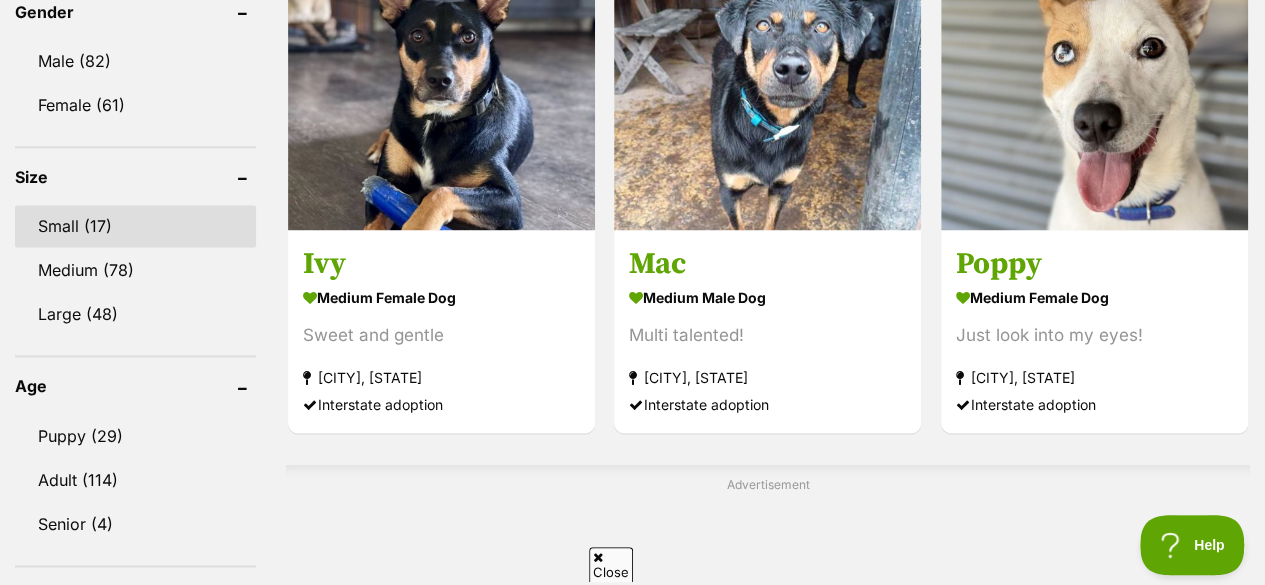 click on "Small (17)" at bounding box center (135, 226) 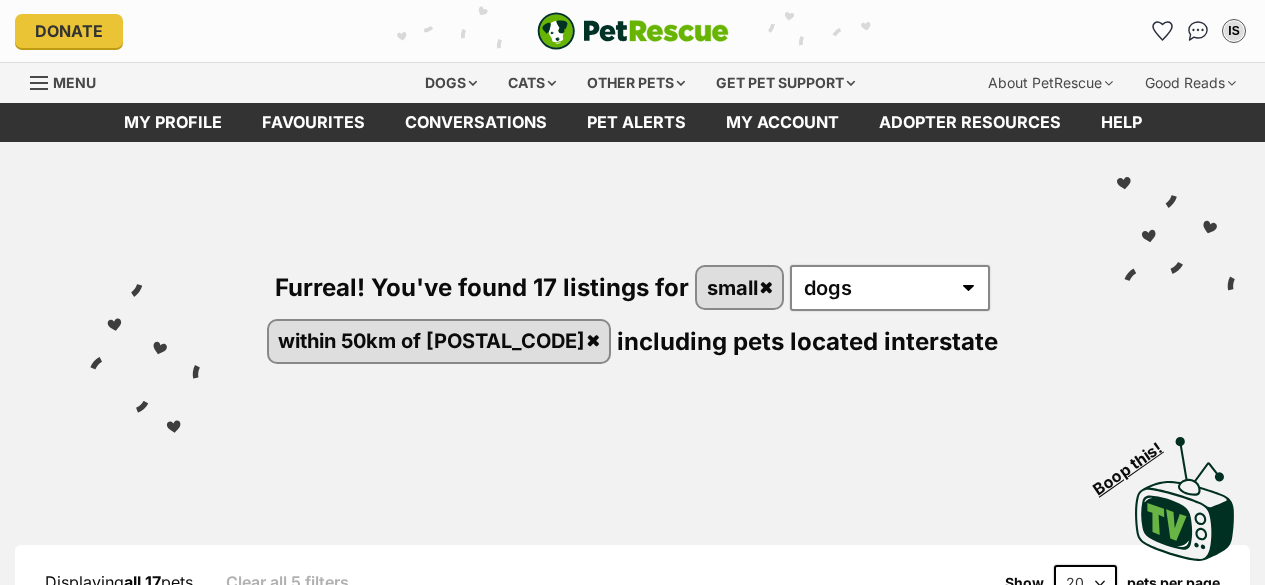 scroll, scrollTop: 0, scrollLeft: 0, axis: both 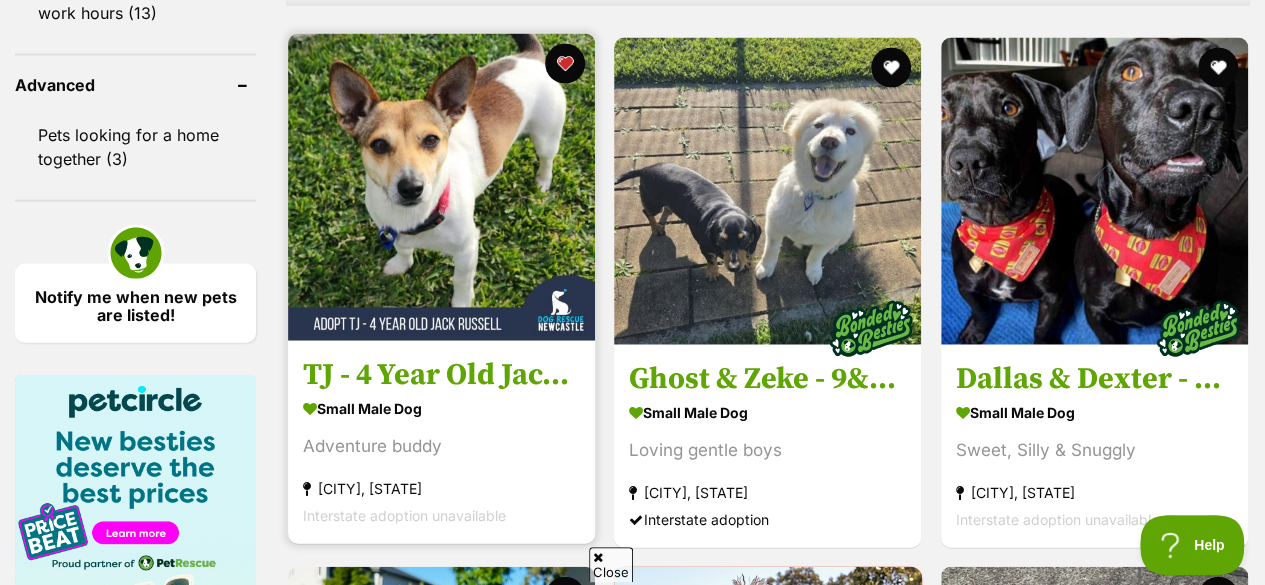 click at bounding box center (441, 187) 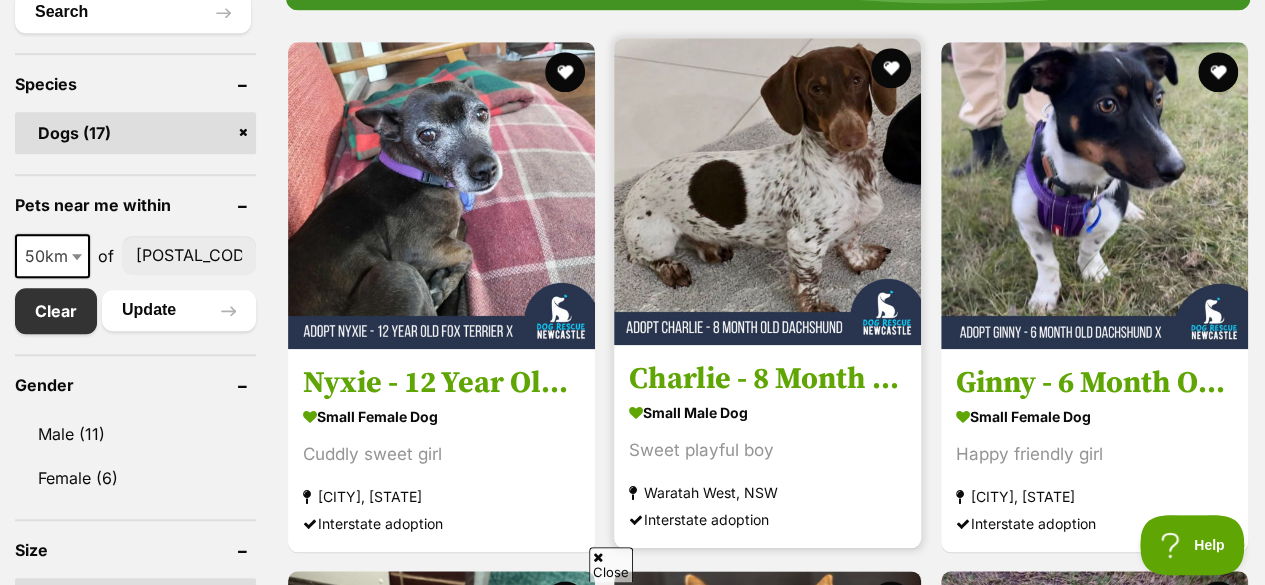 scroll, scrollTop: 800, scrollLeft: 0, axis: vertical 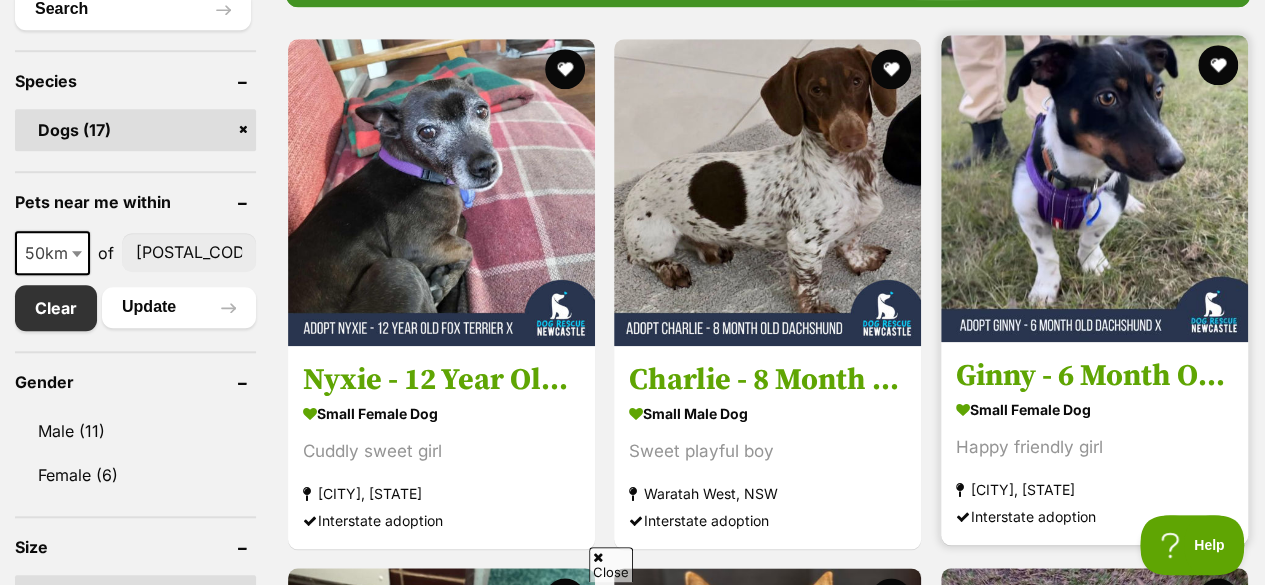 click at bounding box center (1094, 188) 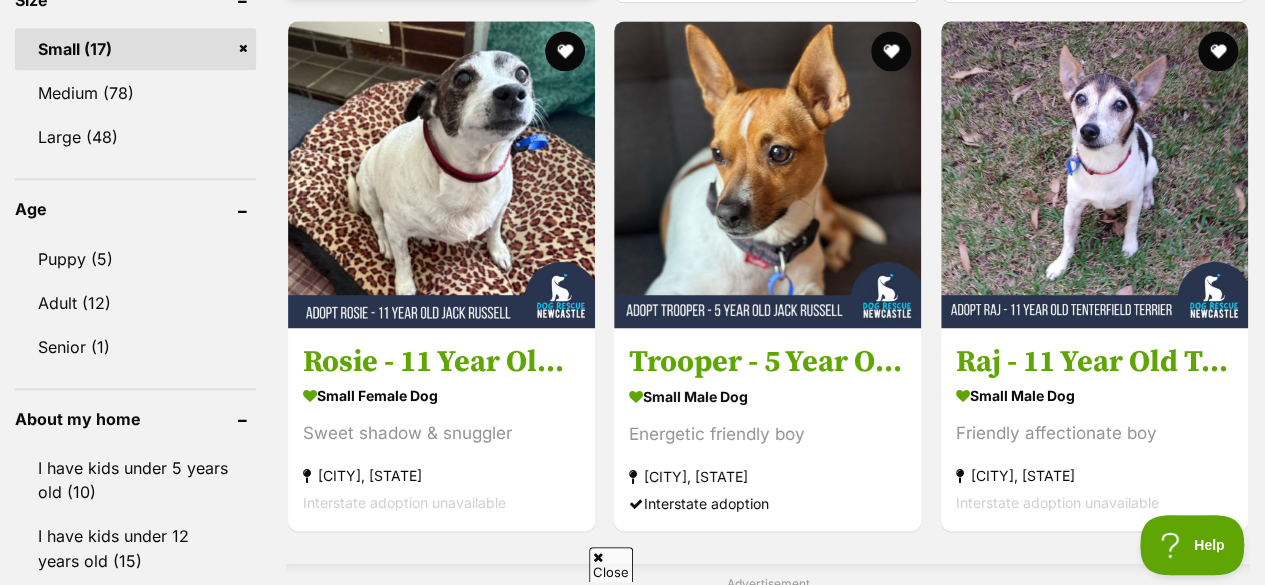 scroll, scrollTop: 1346, scrollLeft: 0, axis: vertical 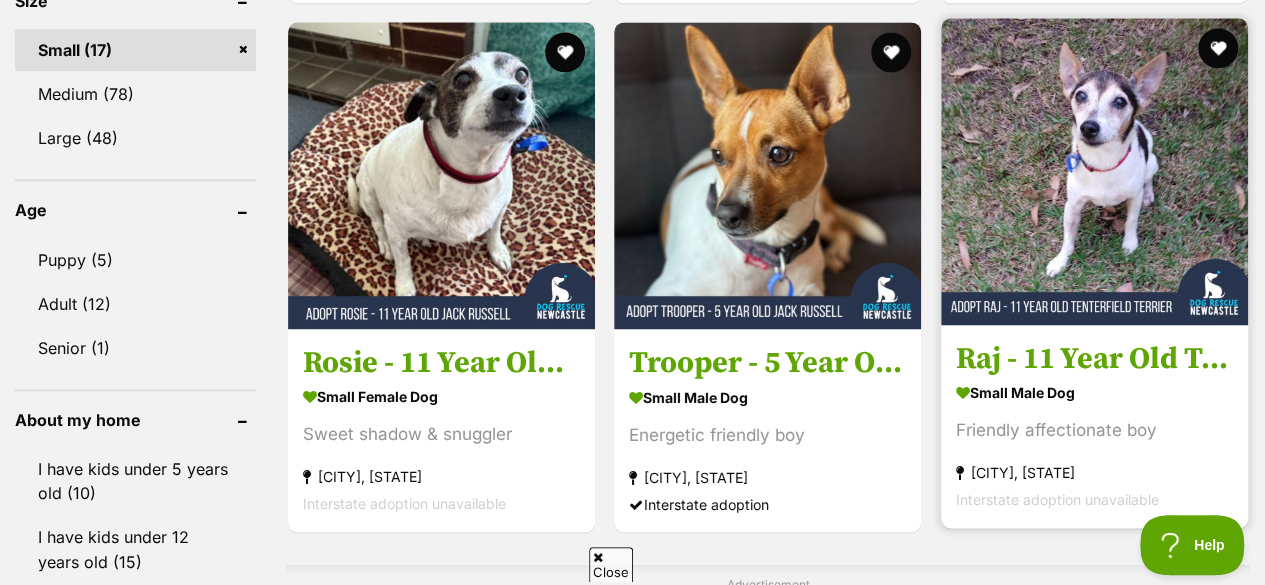 click at bounding box center [1094, 171] 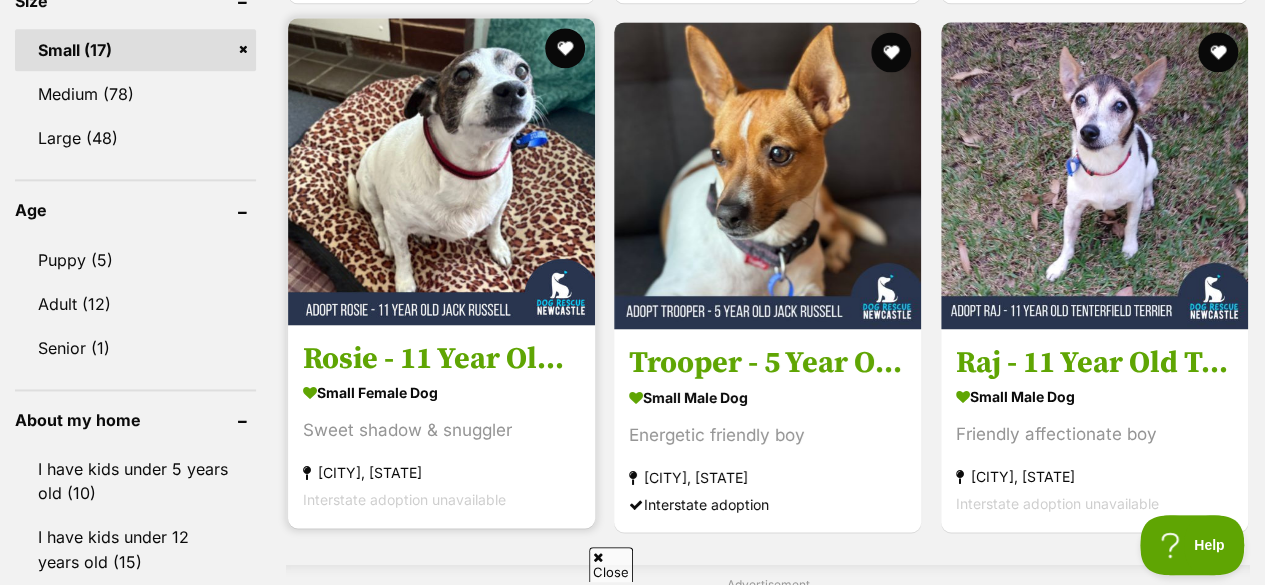 click at bounding box center (441, 171) 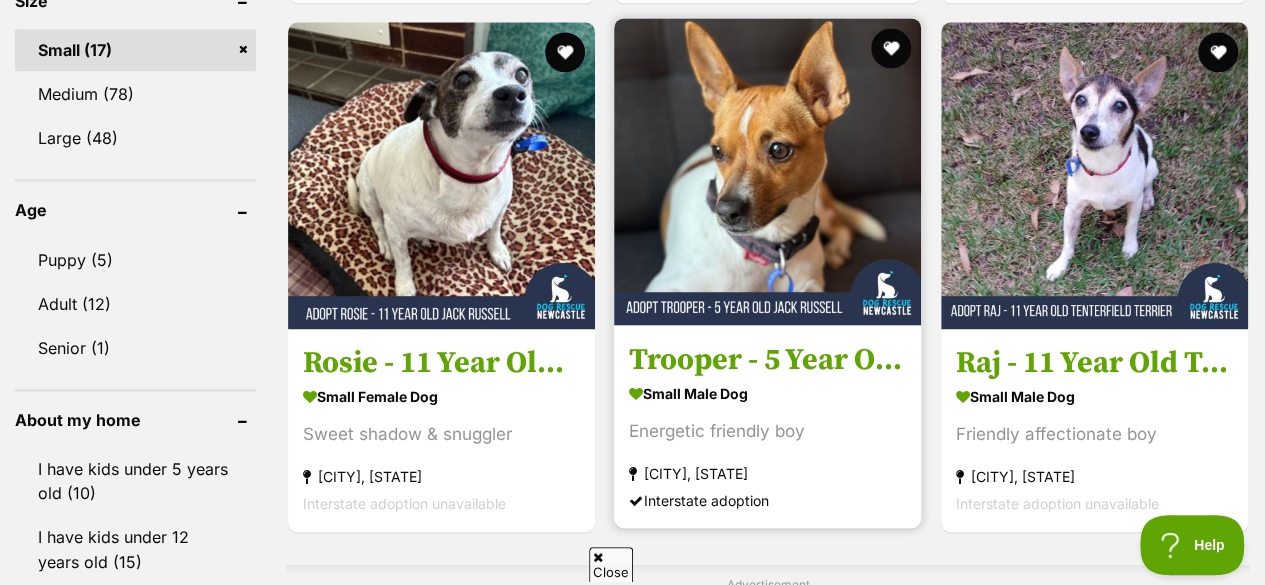 click on "Trooper - 5 Year Old Jack Russell
small male Dog
Energetic friendly boy
Fullerton Cove, NSW
Interstate adoption" at bounding box center [767, 426] 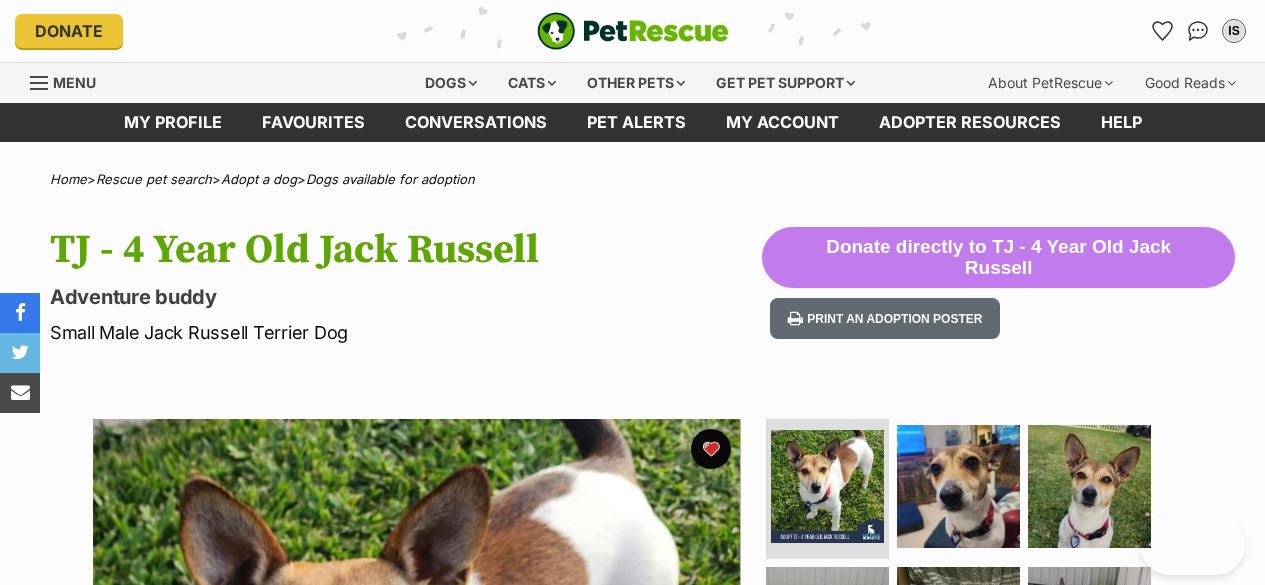 scroll, scrollTop: 0, scrollLeft: 0, axis: both 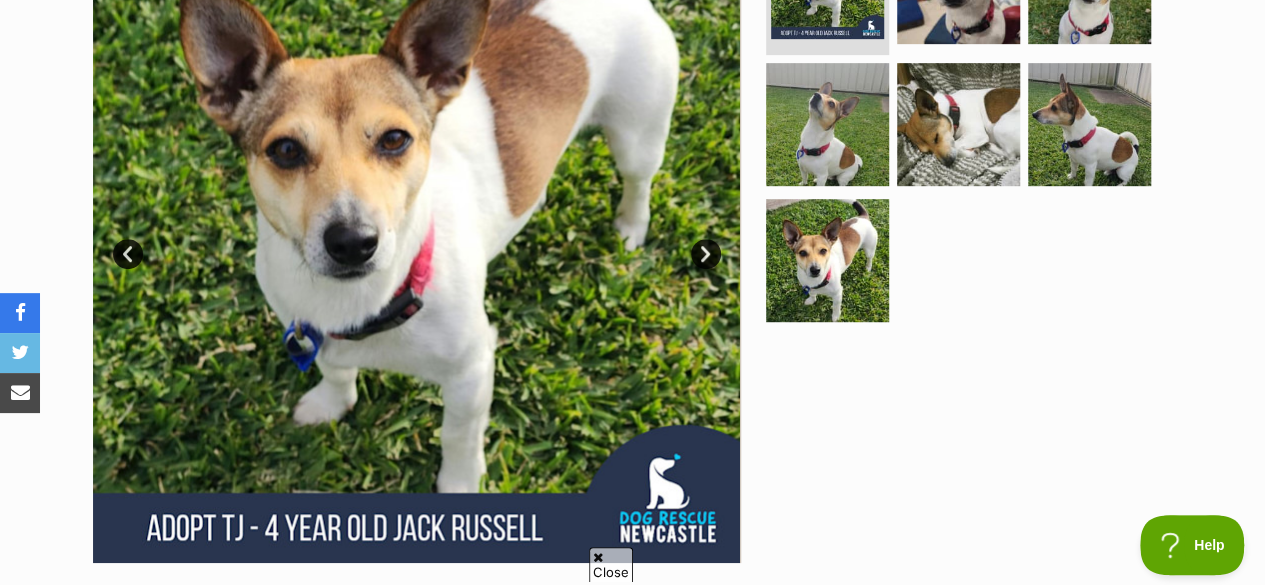 click on "Next" at bounding box center (706, 254) 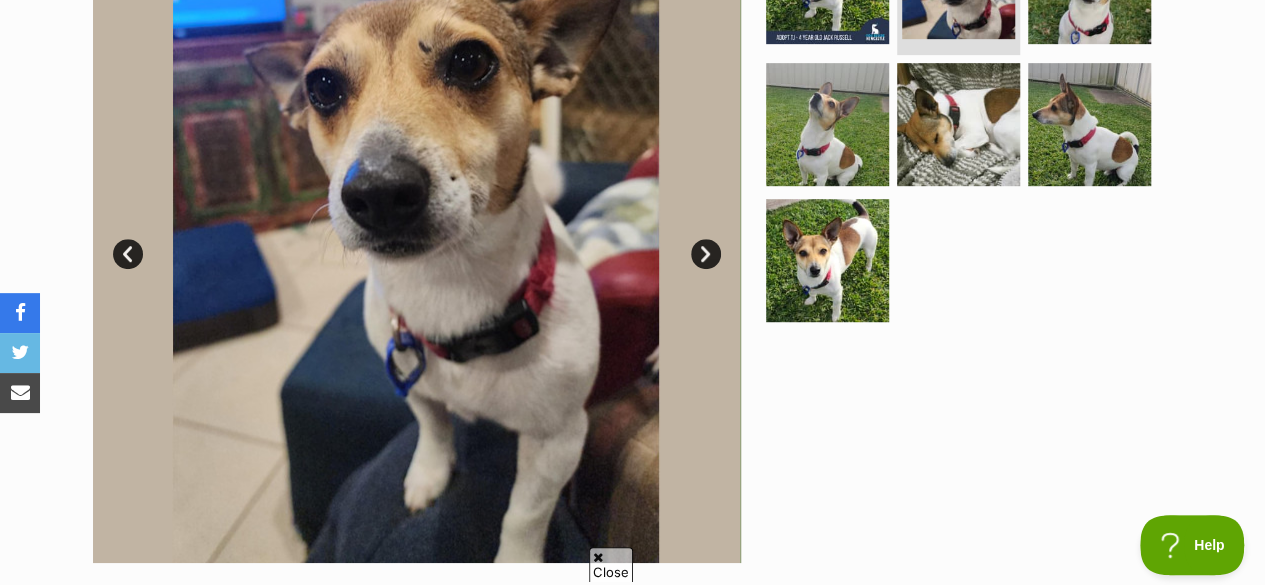 click on "Next" at bounding box center [706, 254] 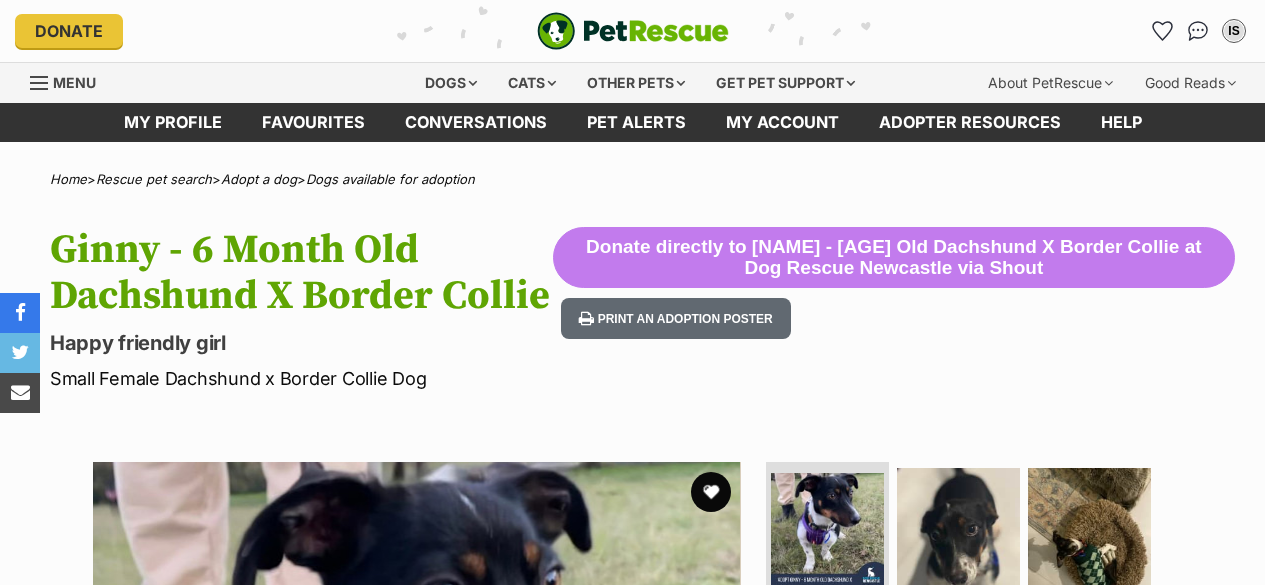 scroll, scrollTop: 0, scrollLeft: 0, axis: both 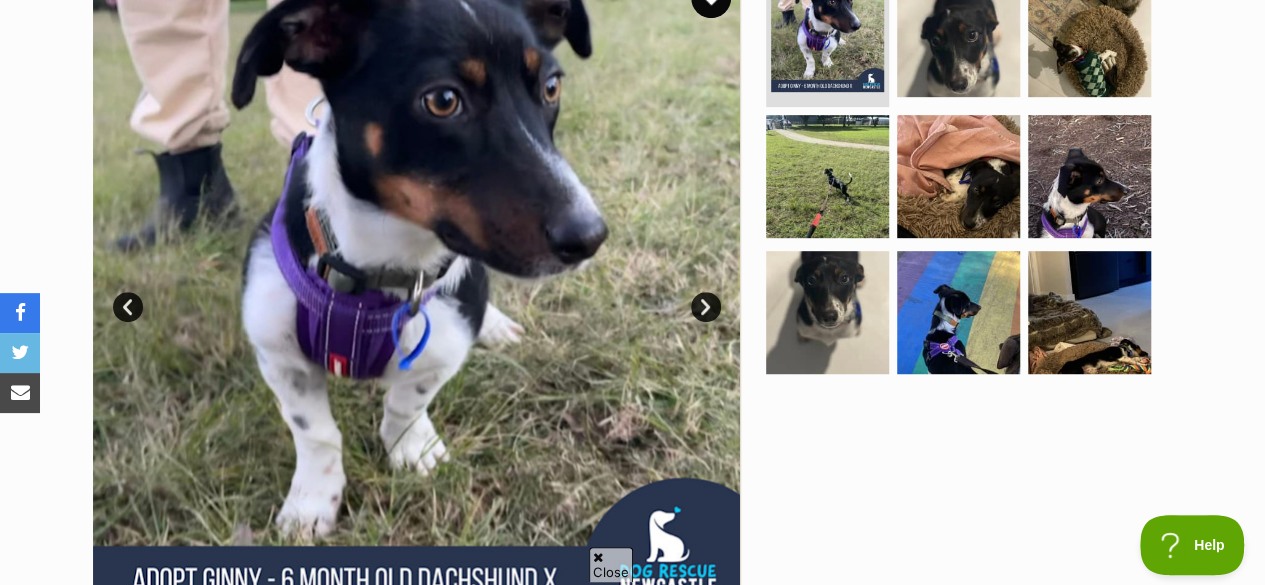 click at bounding box center [417, 292] 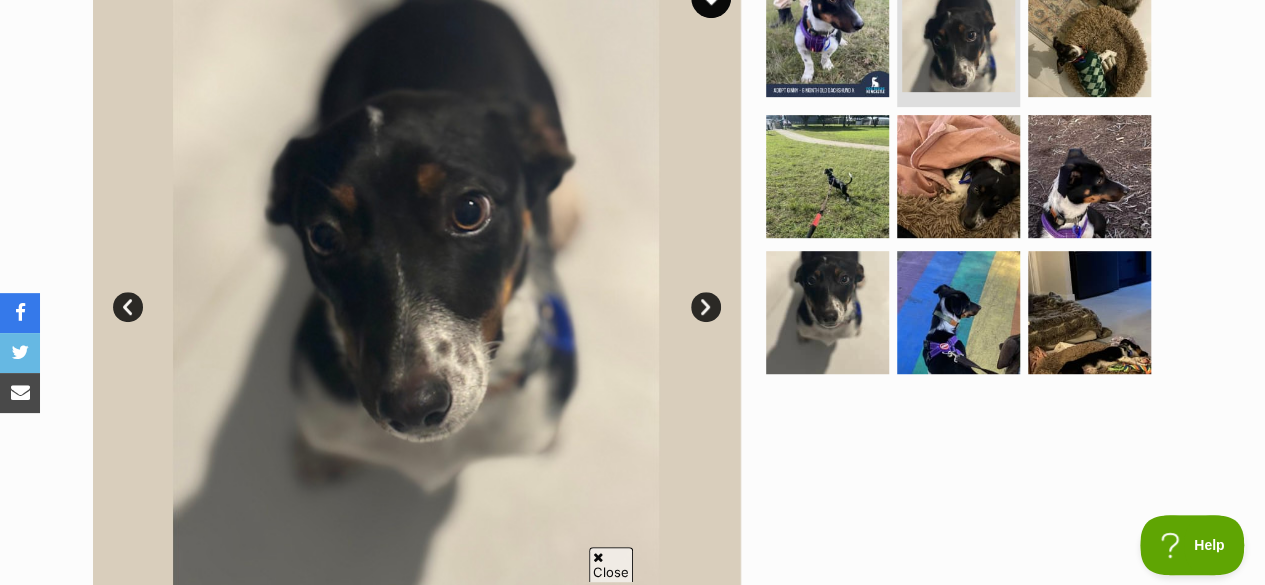 click on "Next" at bounding box center [706, 307] 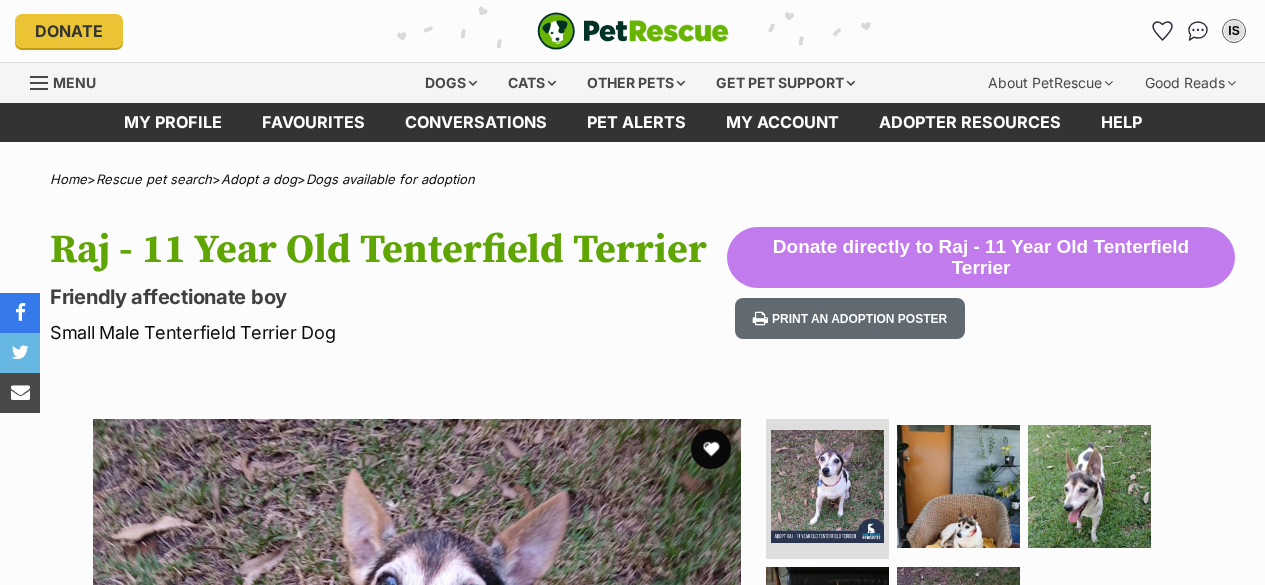 scroll, scrollTop: 0, scrollLeft: 0, axis: both 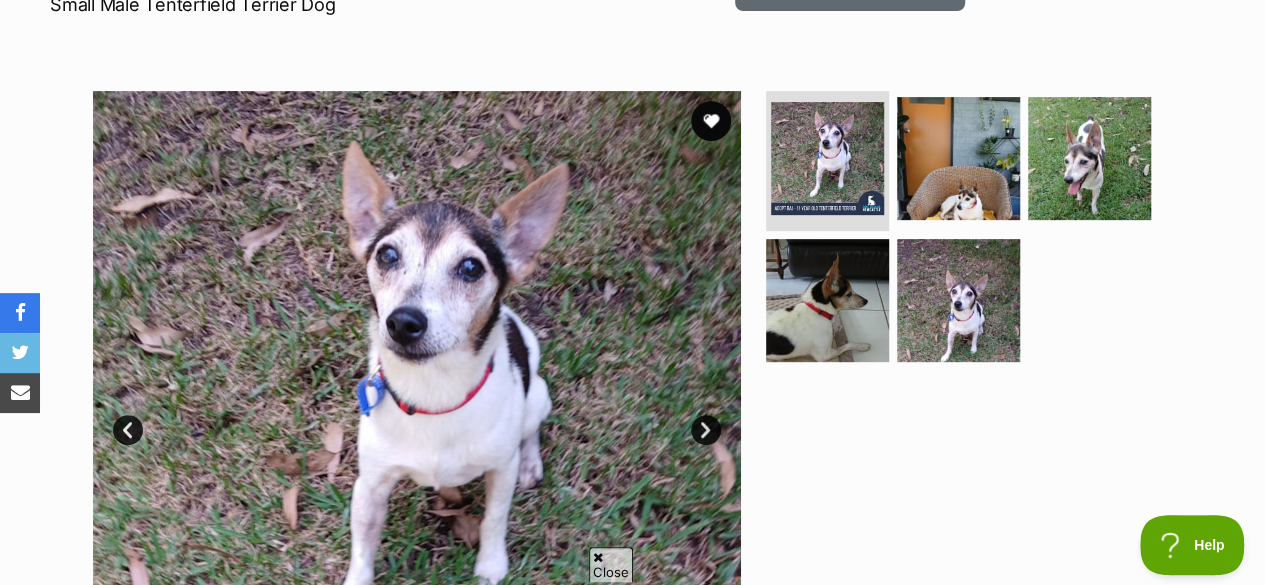 click on "Next" at bounding box center (706, 430) 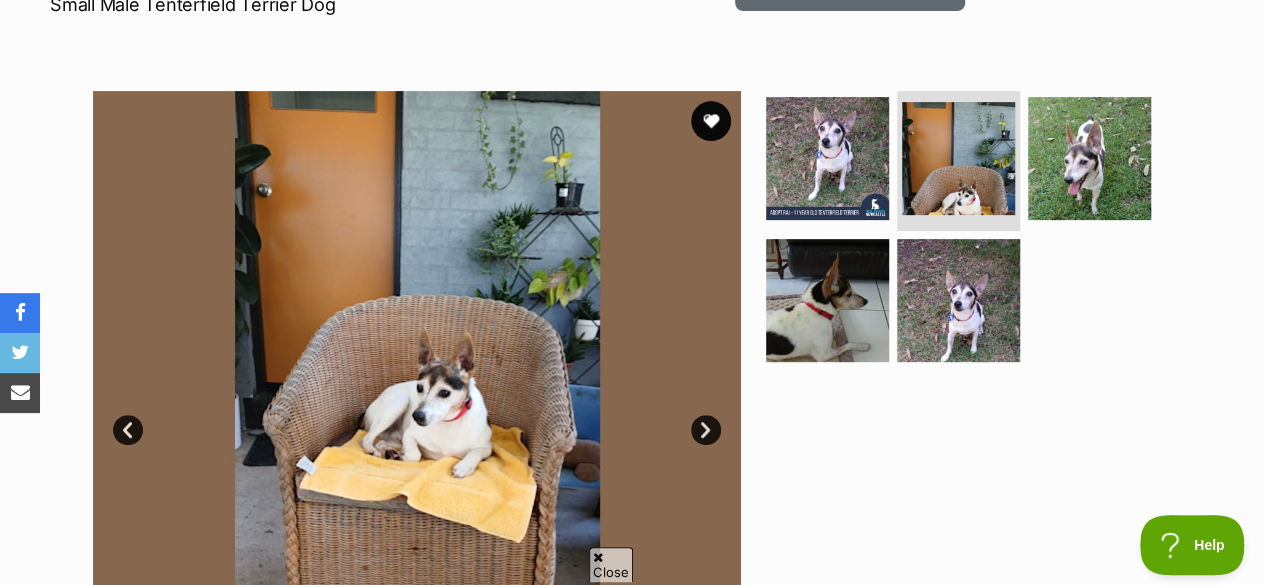 click on "Next" at bounding box center (706, 430) 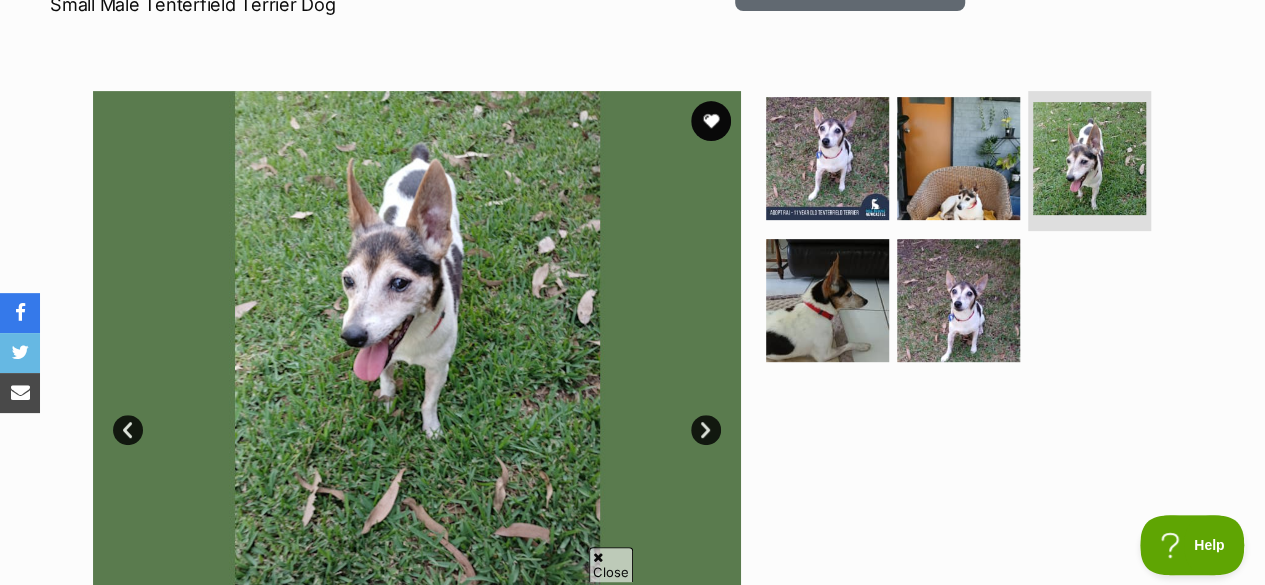 click on "Next" at bounding box center [706, 430] 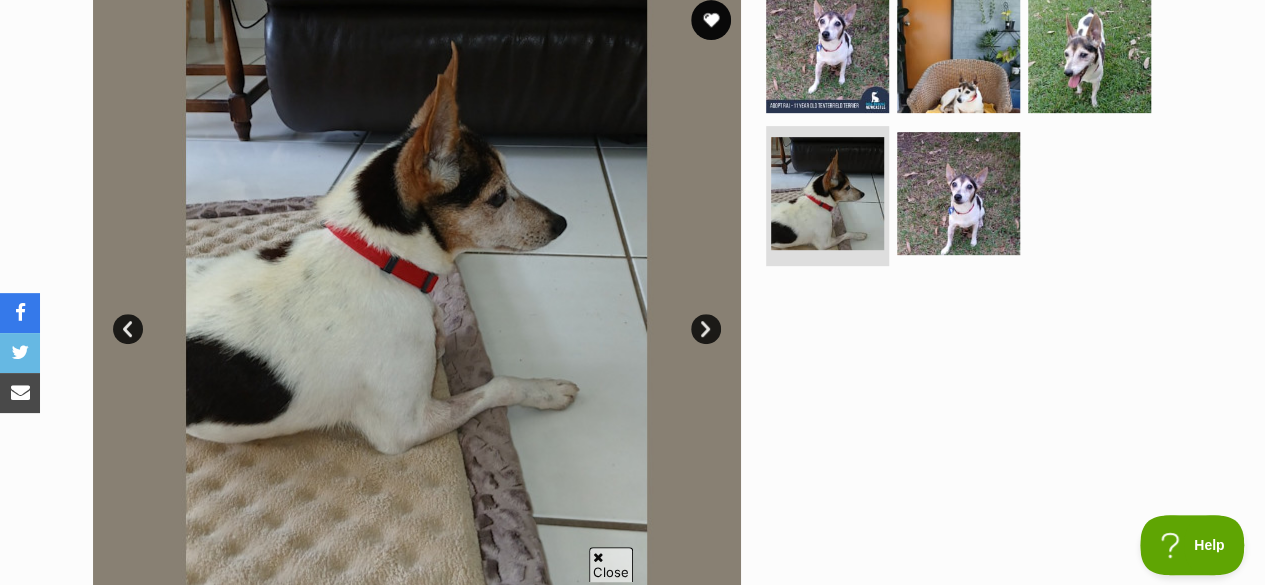 scroll, scrollTop: 416, scrollLeft: 0, axis: vertical 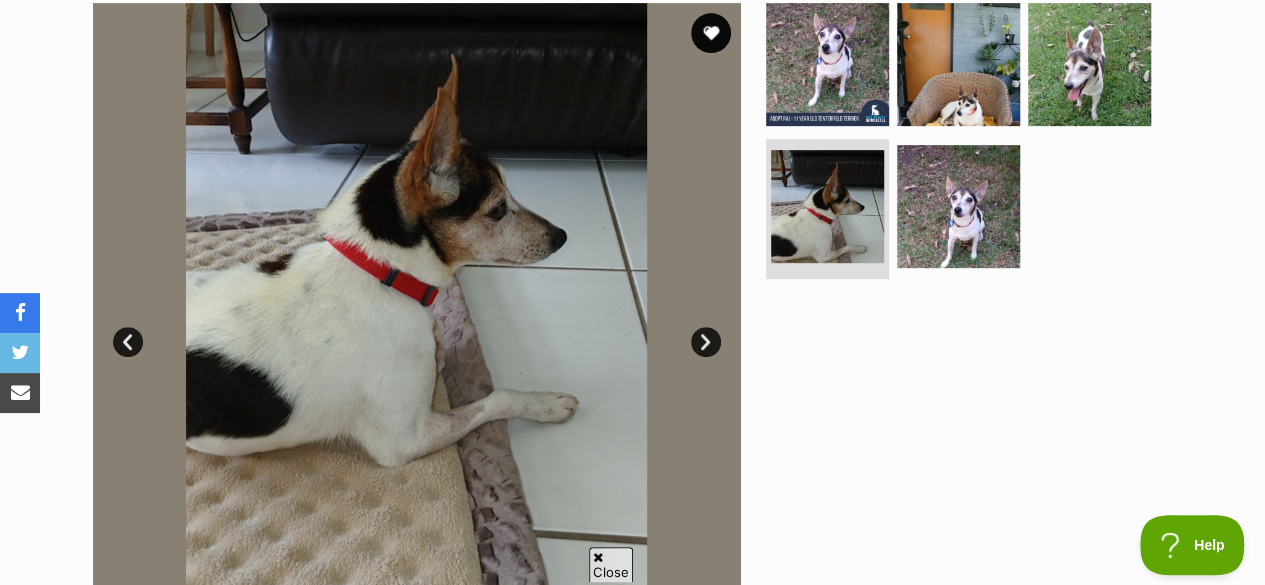click on "Next" at bounding box center [706, 342] 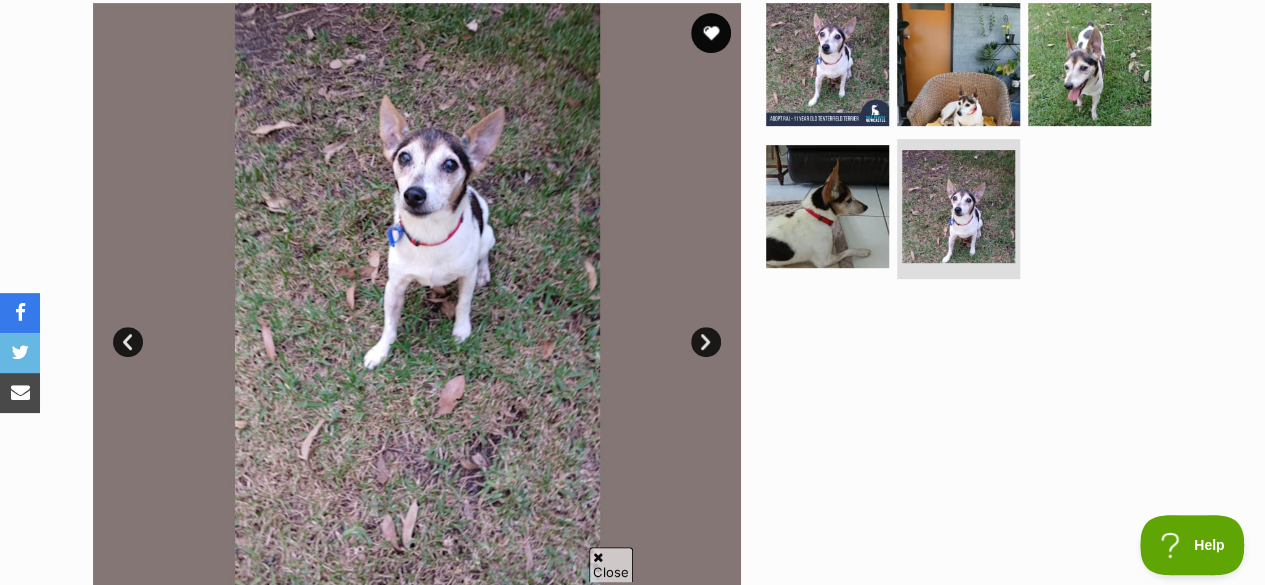 click on "Next" at bounding box center (706, 342) 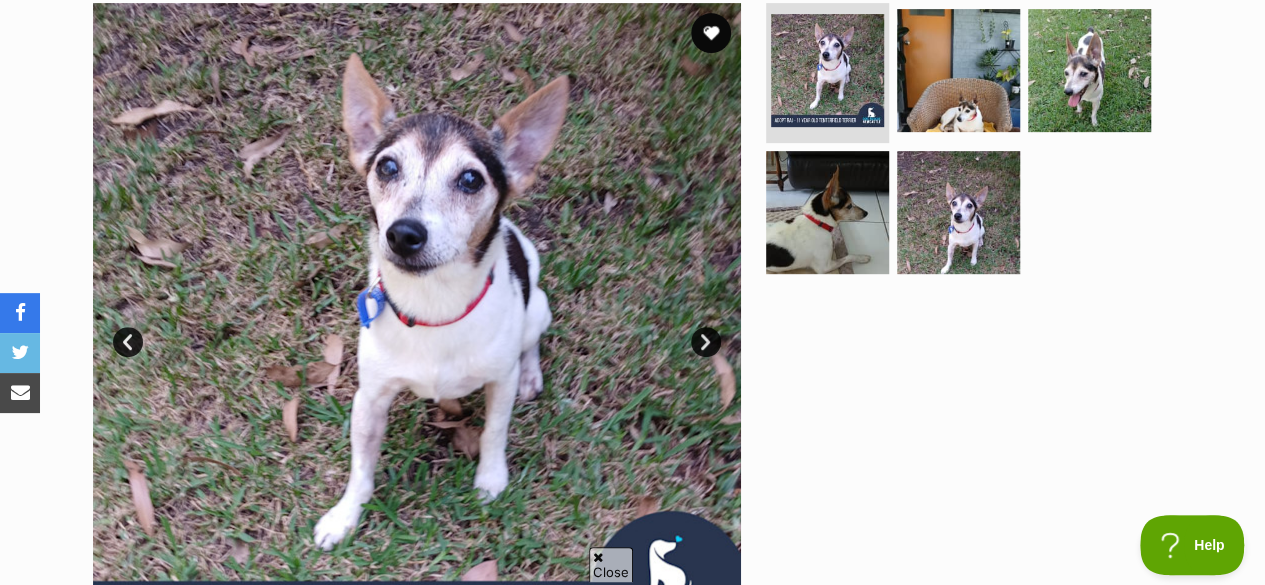 click on "Next" at bounding box center (706, 342) 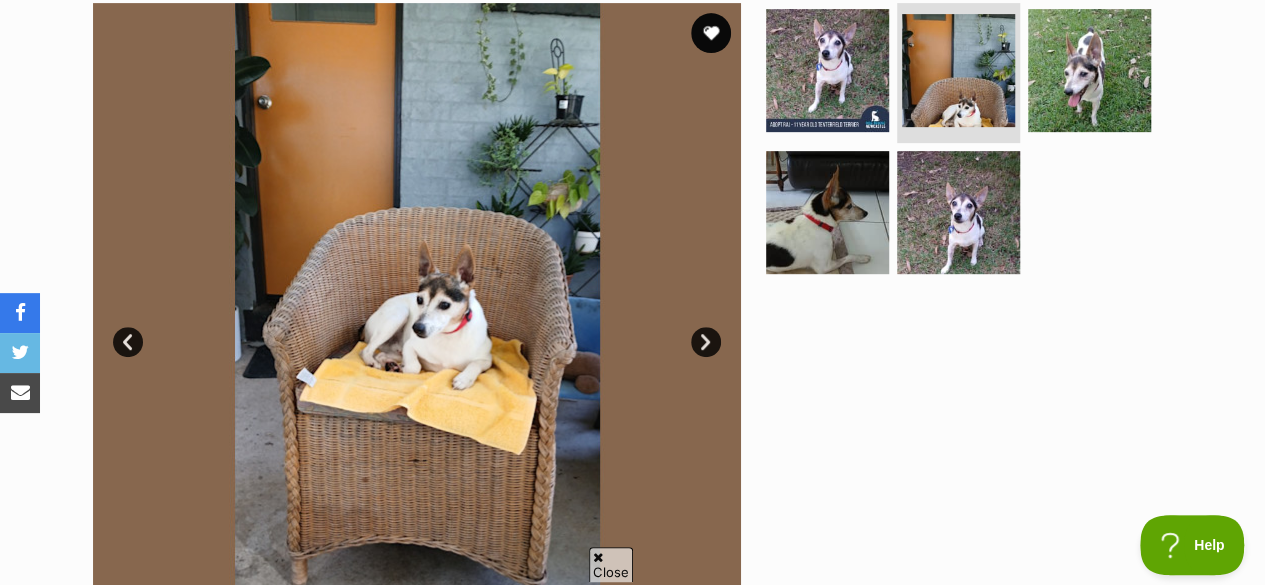 click on "Next" at bounding box center [706, 342] 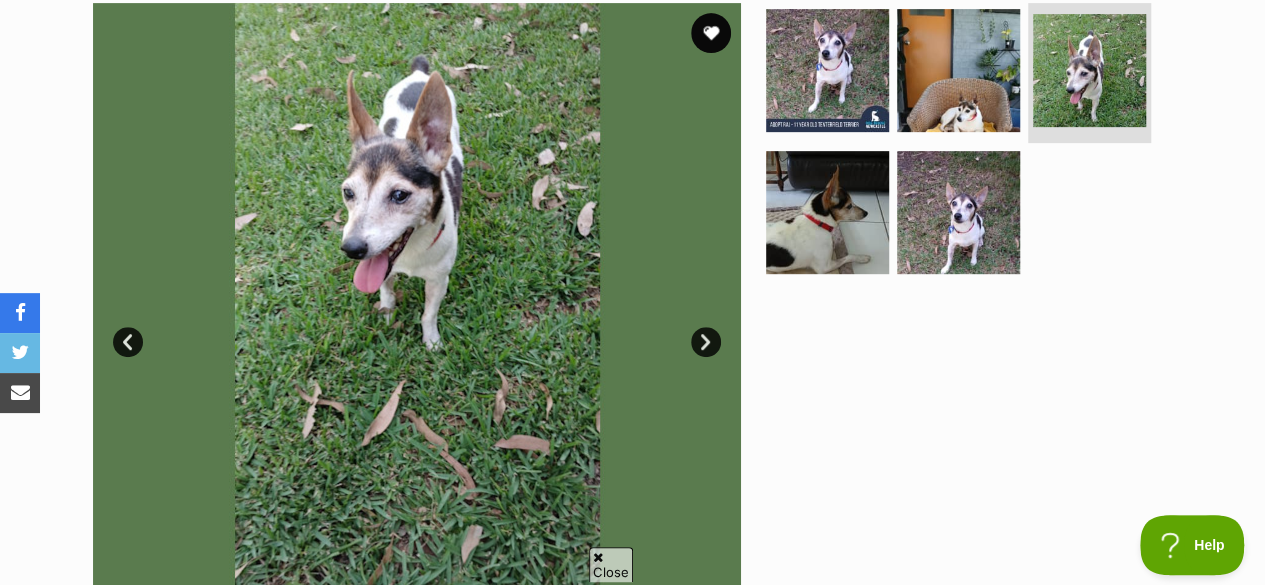 click on "Next" at bounding box center (706, 342) 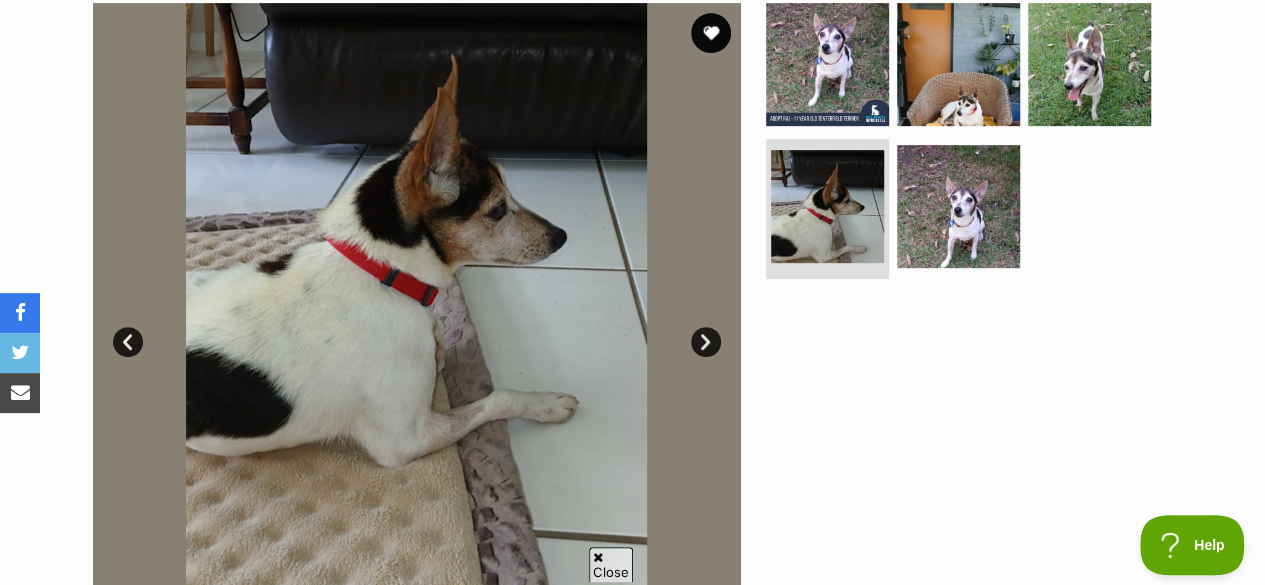 click on "Next" at bounding box center [706, 342] 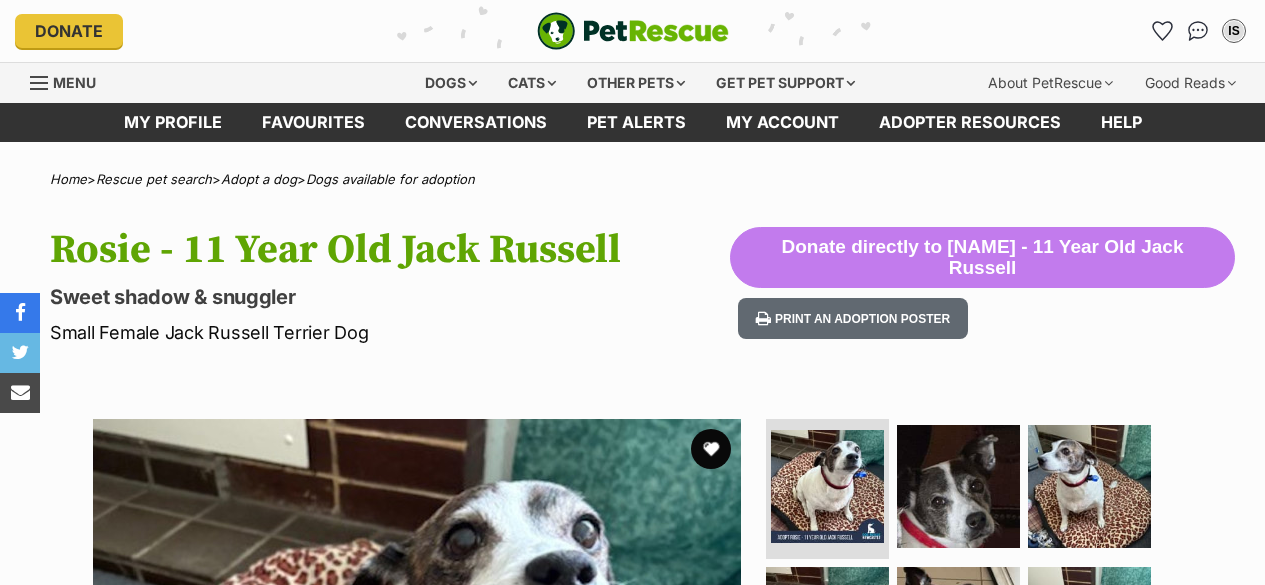 scroll, scrollTop: 0, scrollLeft: 0, axis: both 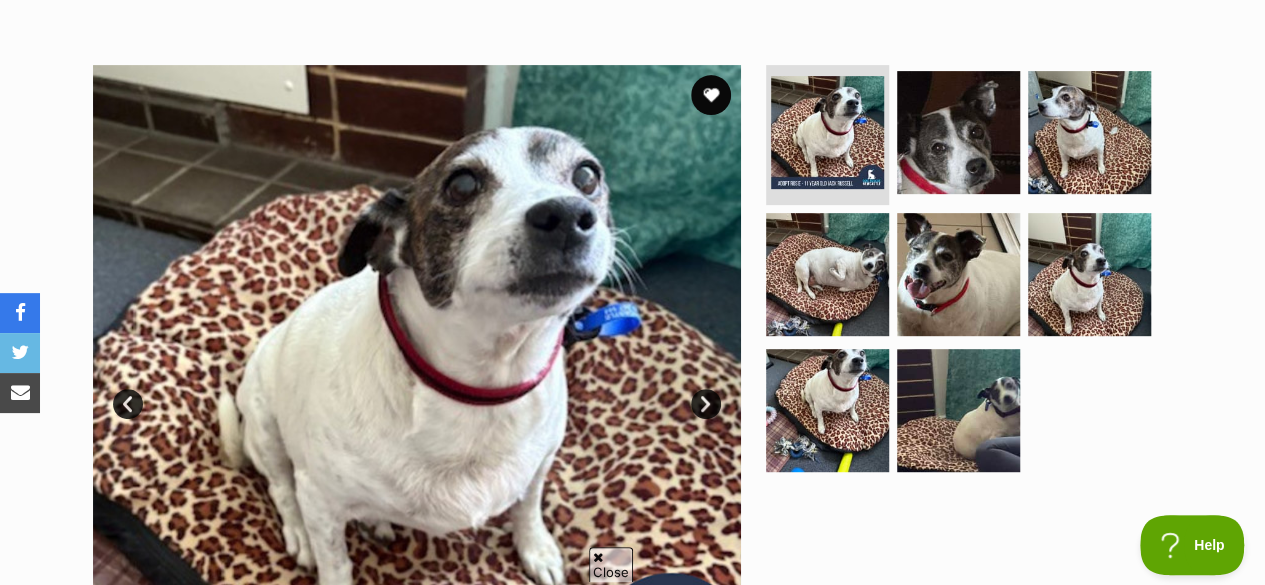 click at bounding box center (417, 389) 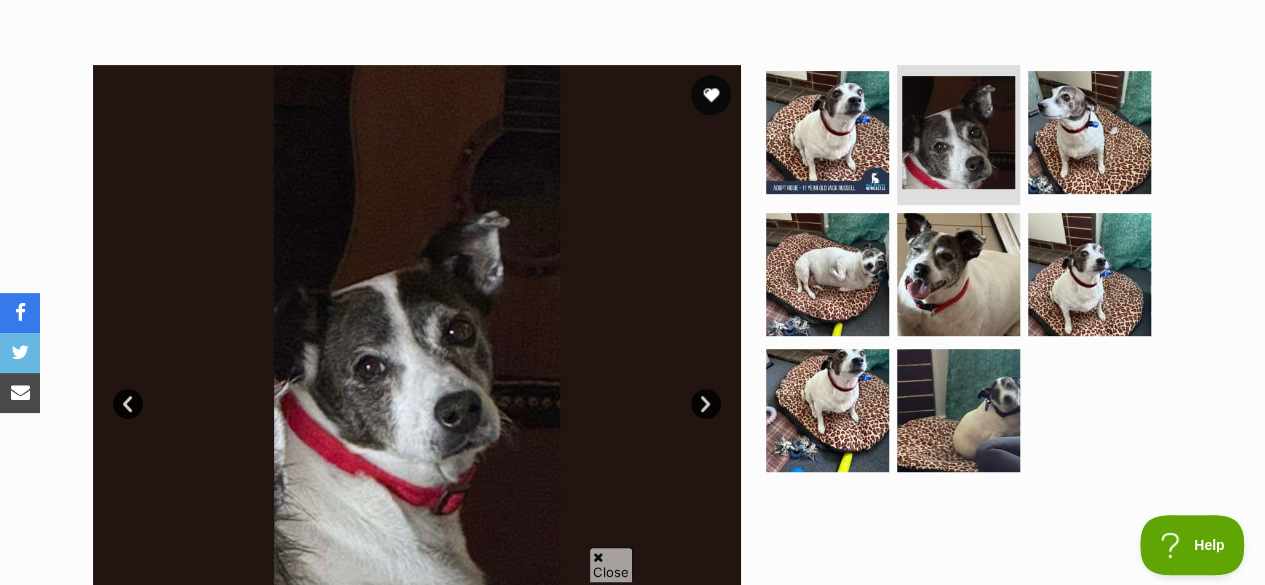 click on "Next" at bounding box center [706, 404] 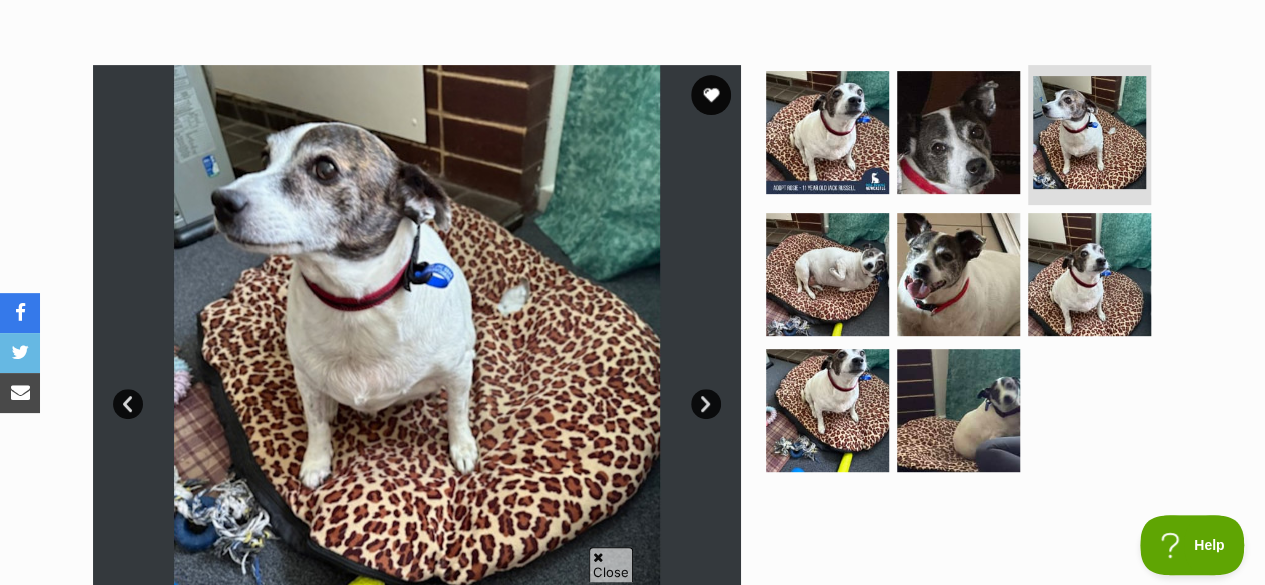 scroll, scrollTop: 396, scrollLeft: 0, axis: vertical 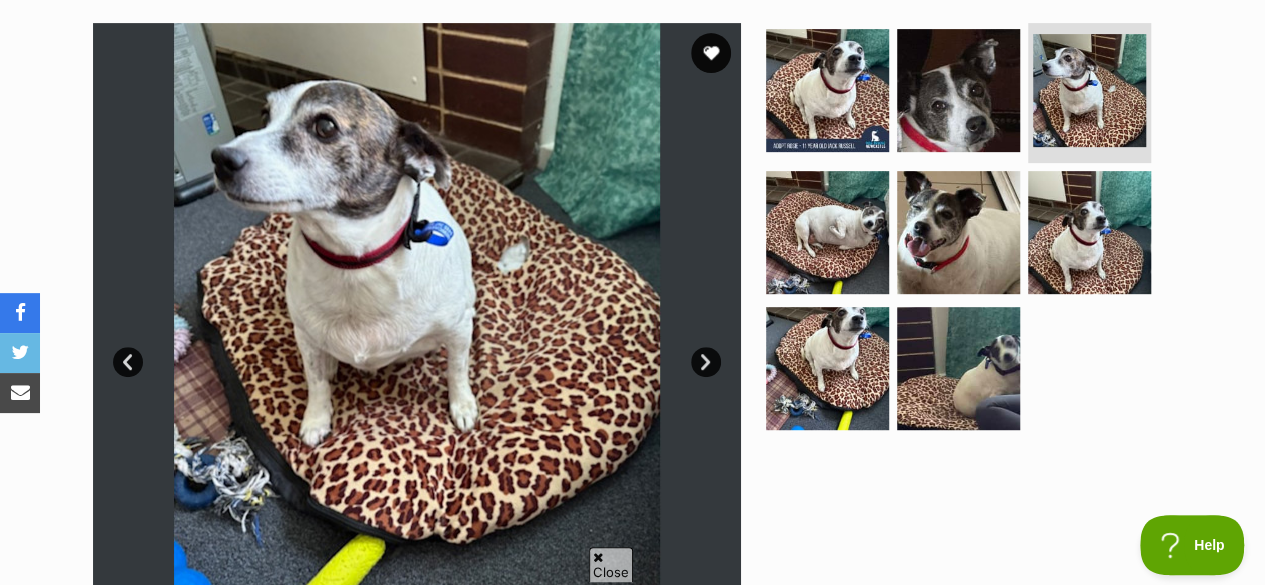 click at bounding box center (417, 347) 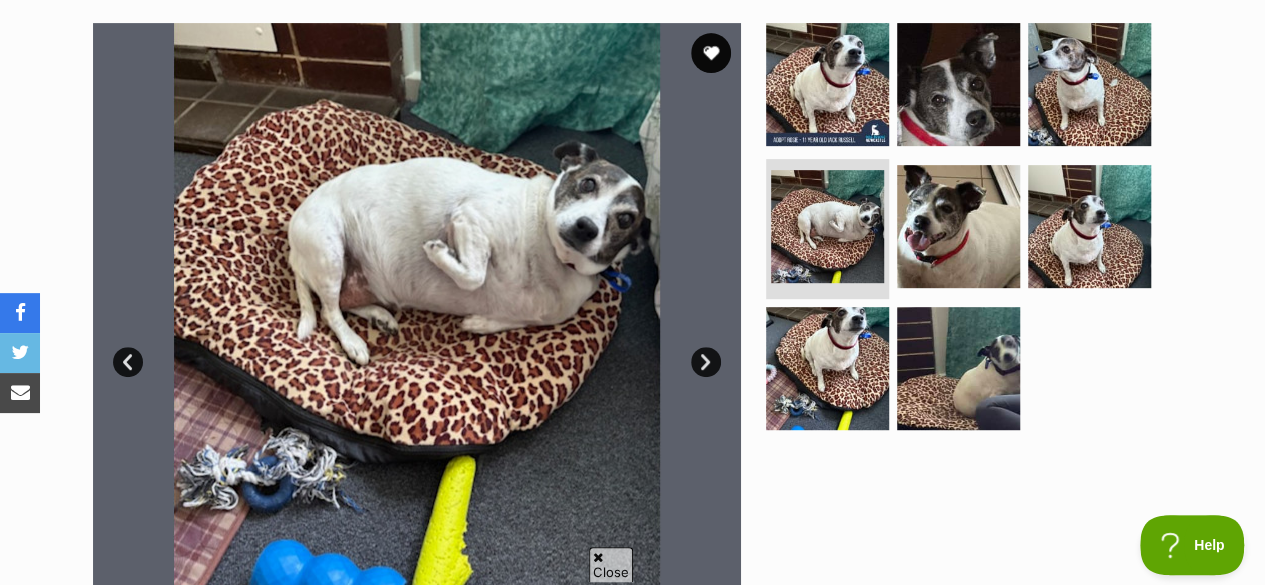 click on "Next" at bounding box center (706, 362) 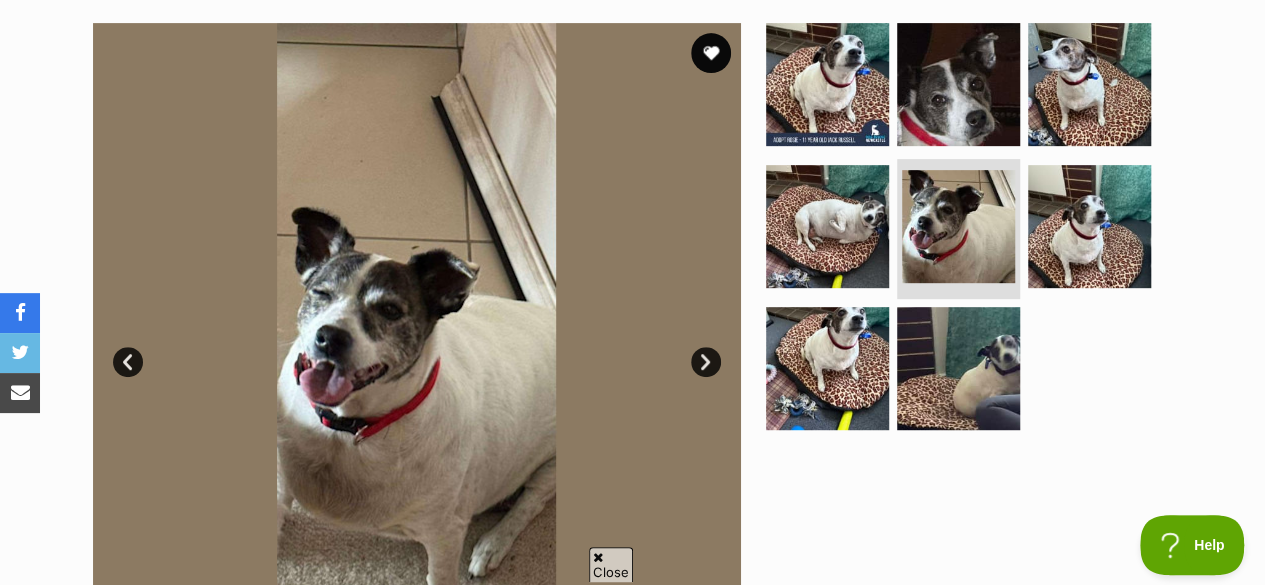 click on "Next" at bounding box center [706, 362] 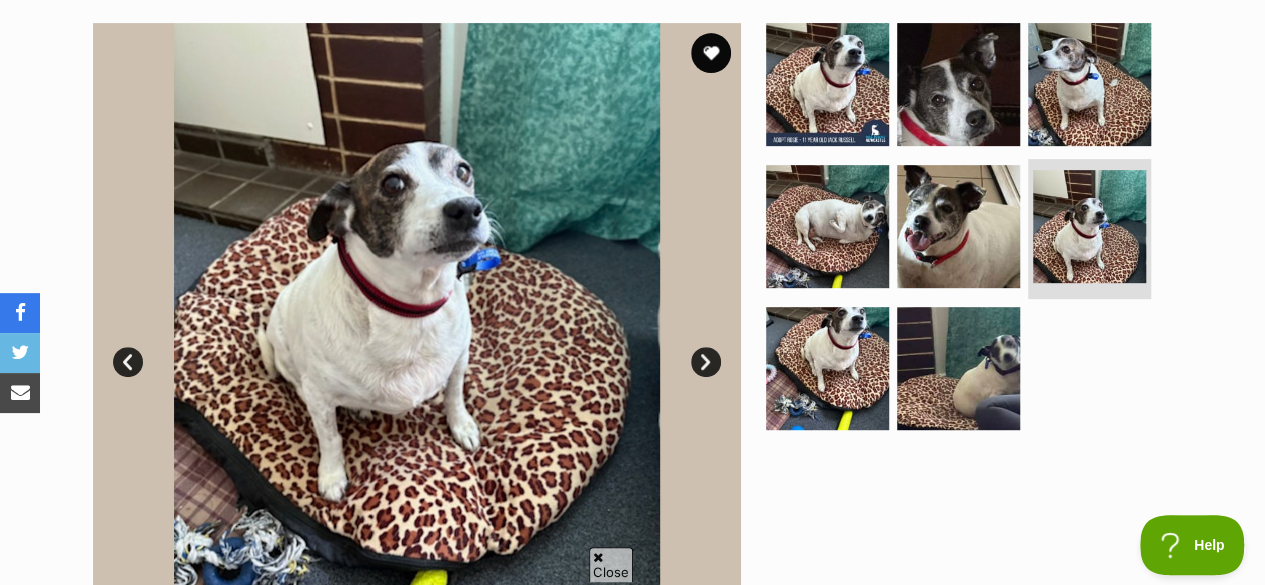 click on "Next" at bounding box center (706, 362) 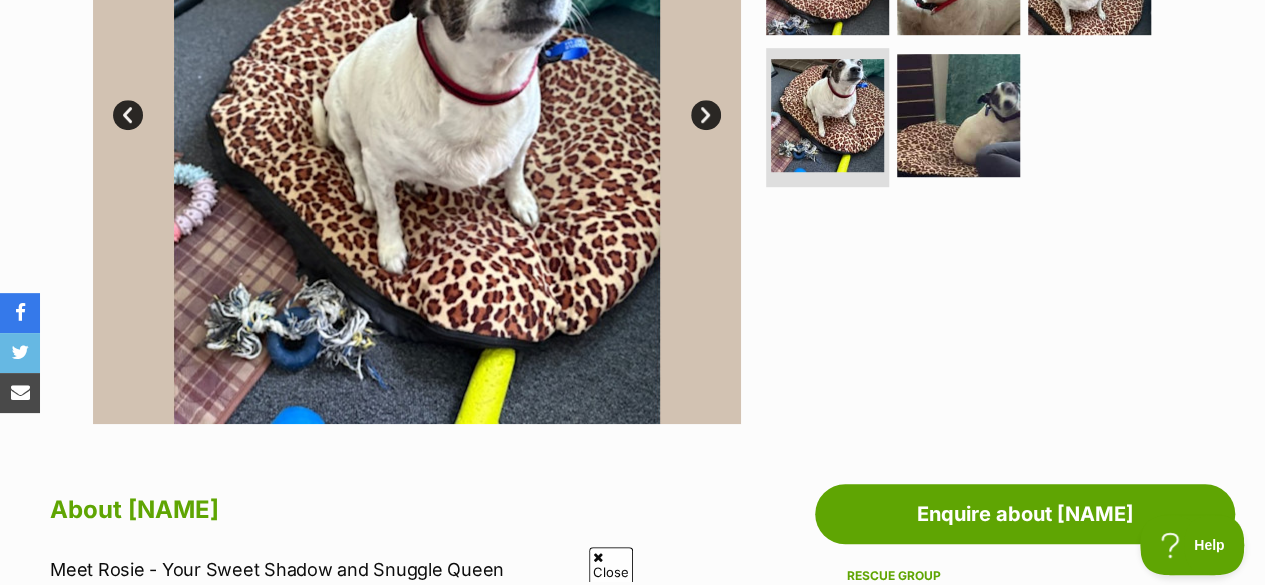 scroll, scrollTop: 434, scrollLeft: 0, axis: vertical 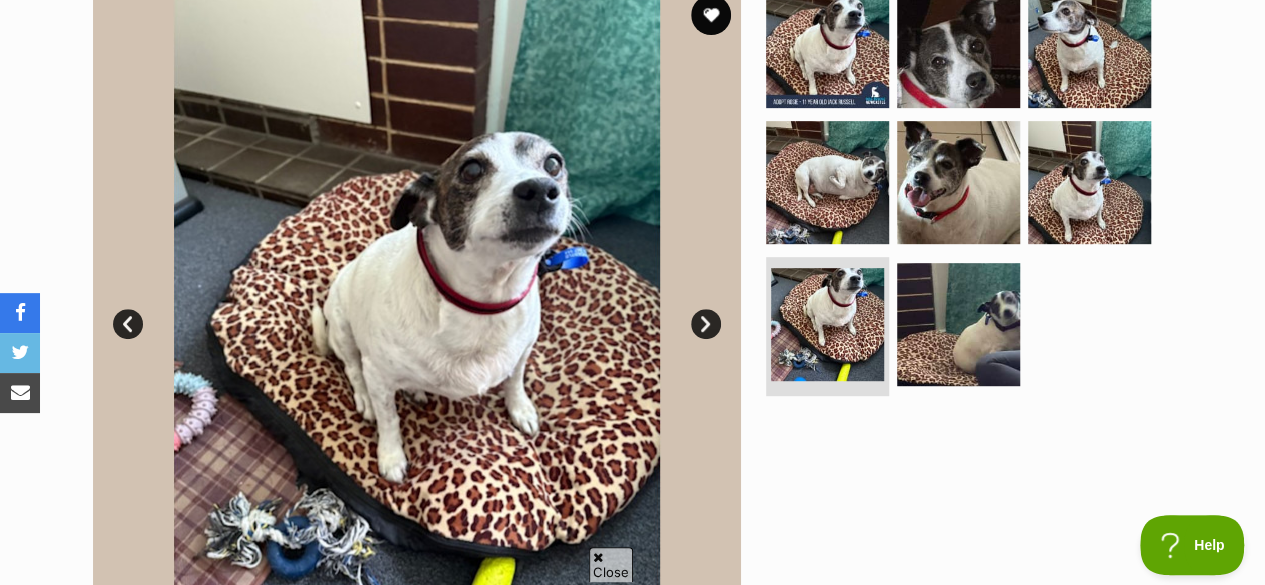 click on "Next" at bounding box center [706, 324] 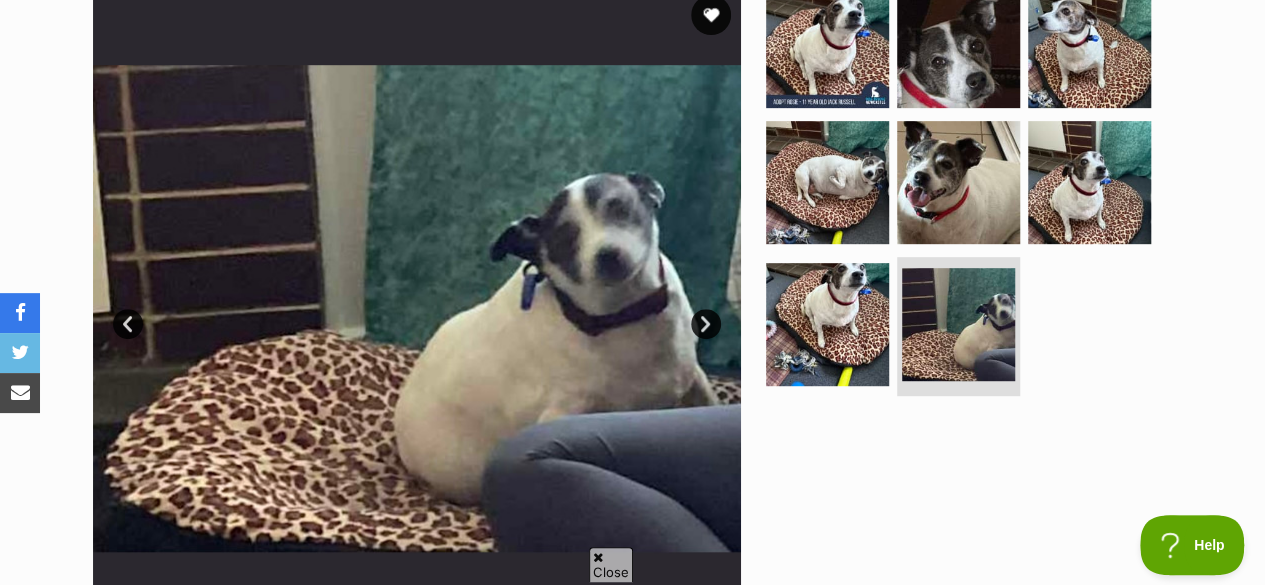 click on "Next" at bounding box center [706, 324] 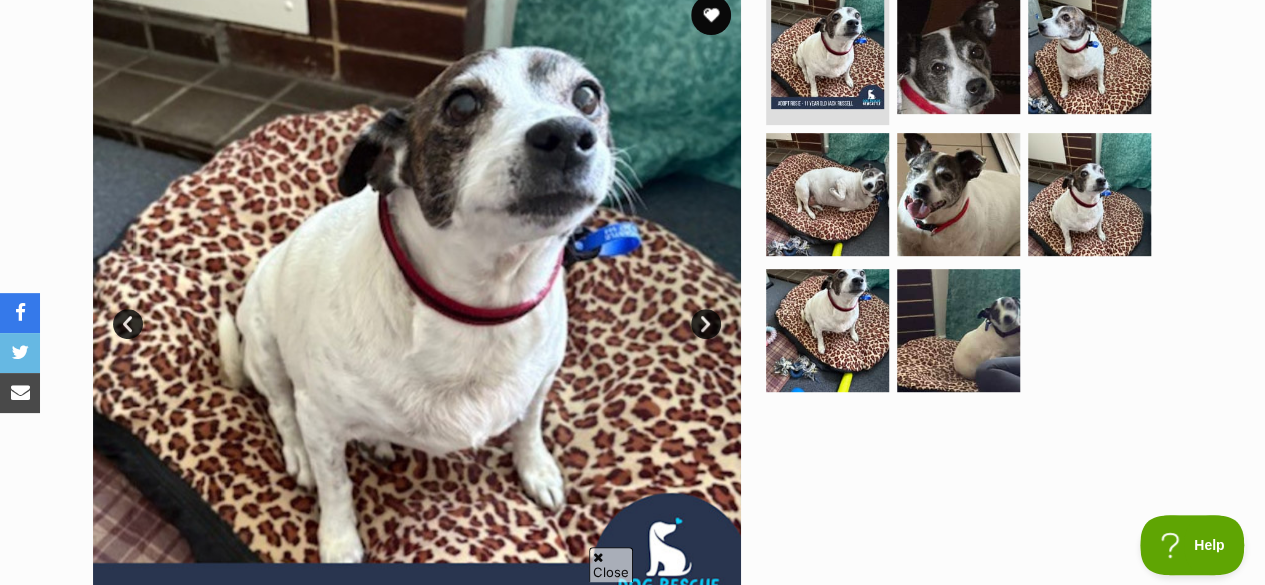 click on "Next" at bounding box center [706, 324] 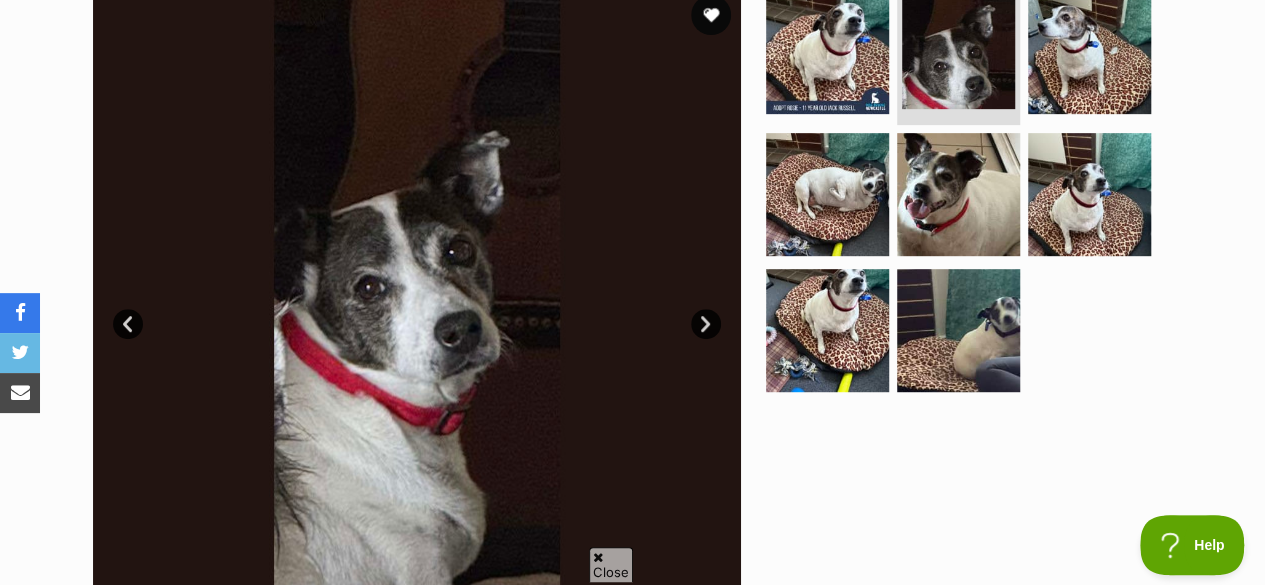 click on "Next" at bounding box center (706, 324) 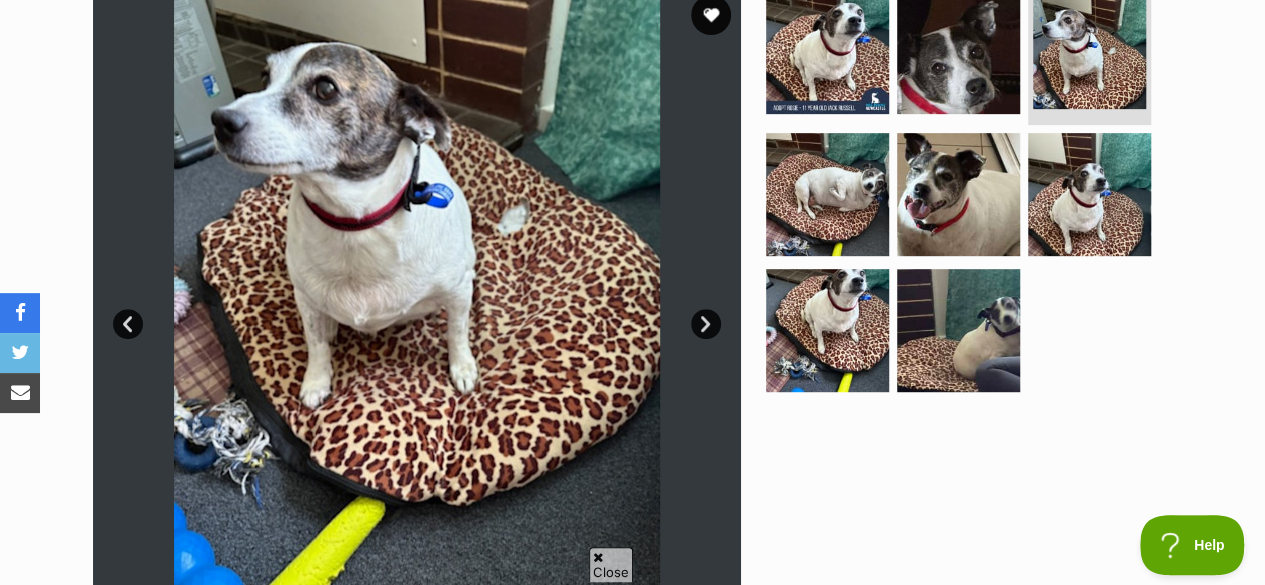 click on "Next" at bounding box center [706, 324] 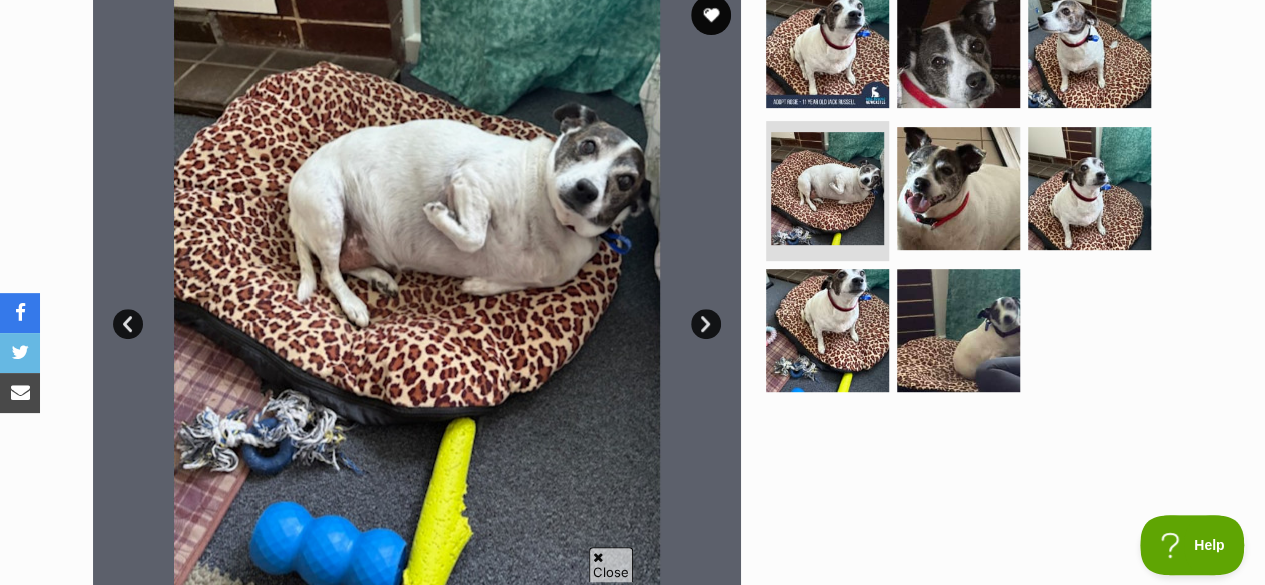 click on "Next" at bounding box center (706, 324) 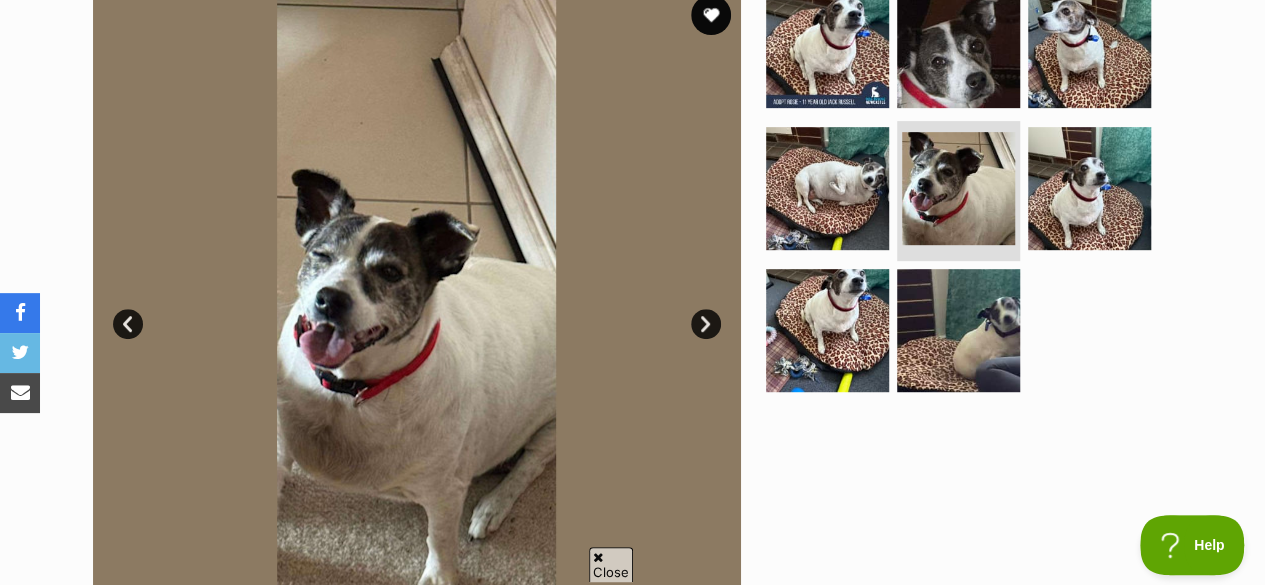click on "Next" at bounding box center (706, 324) 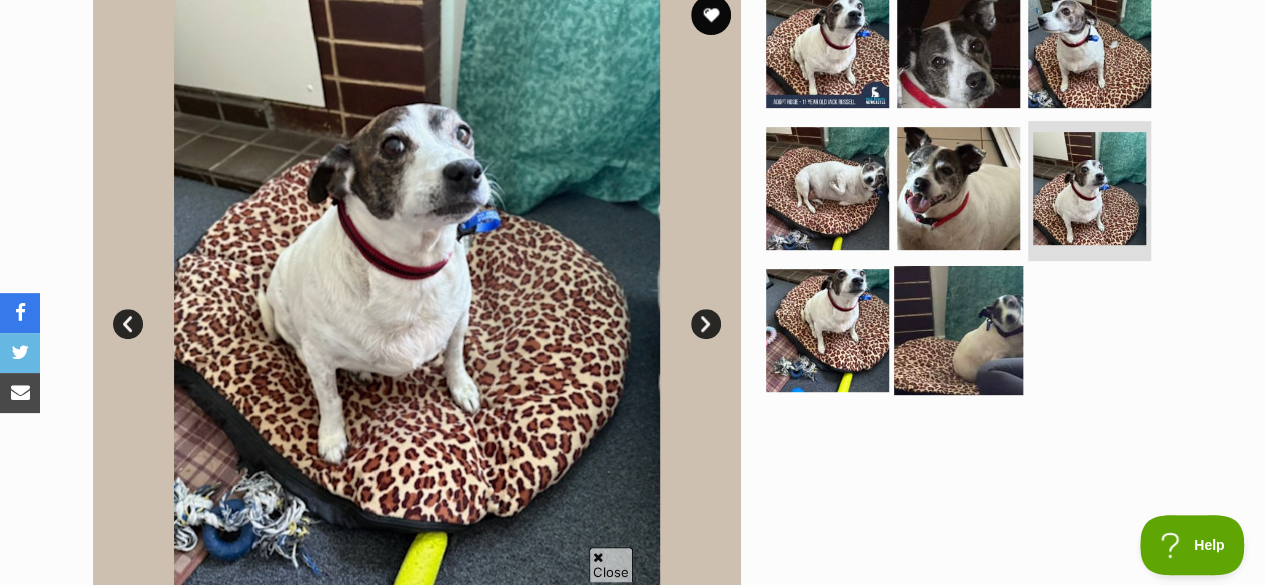 click at bounding box center [958, 329] 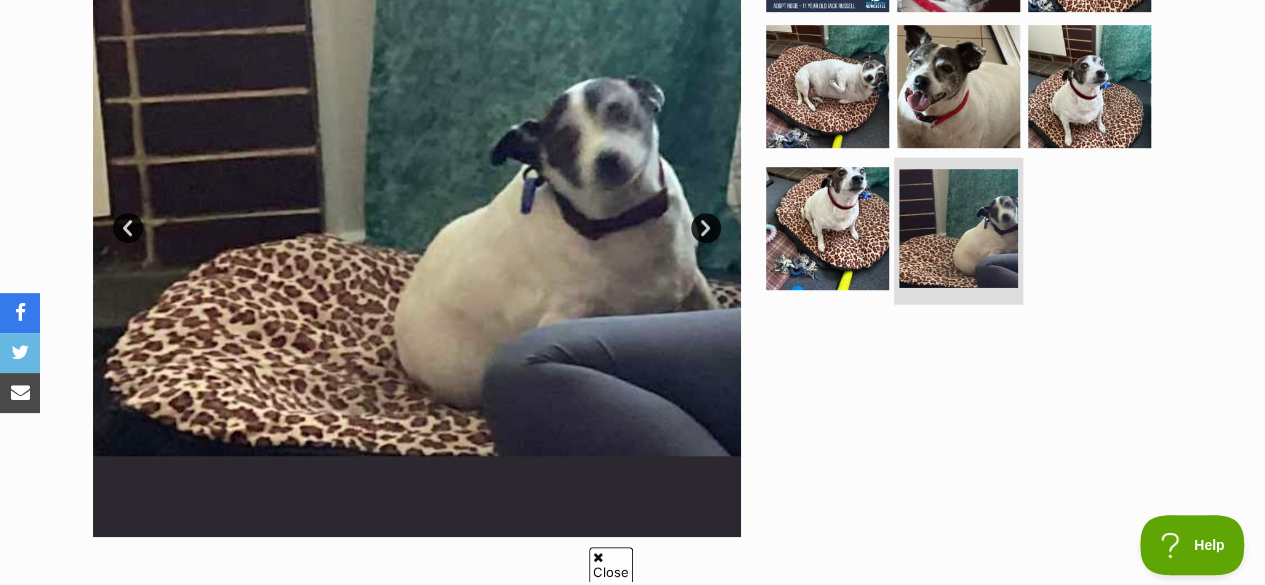 scroll, scrollTop: 546, scrollLeft: 0, axis: vertical 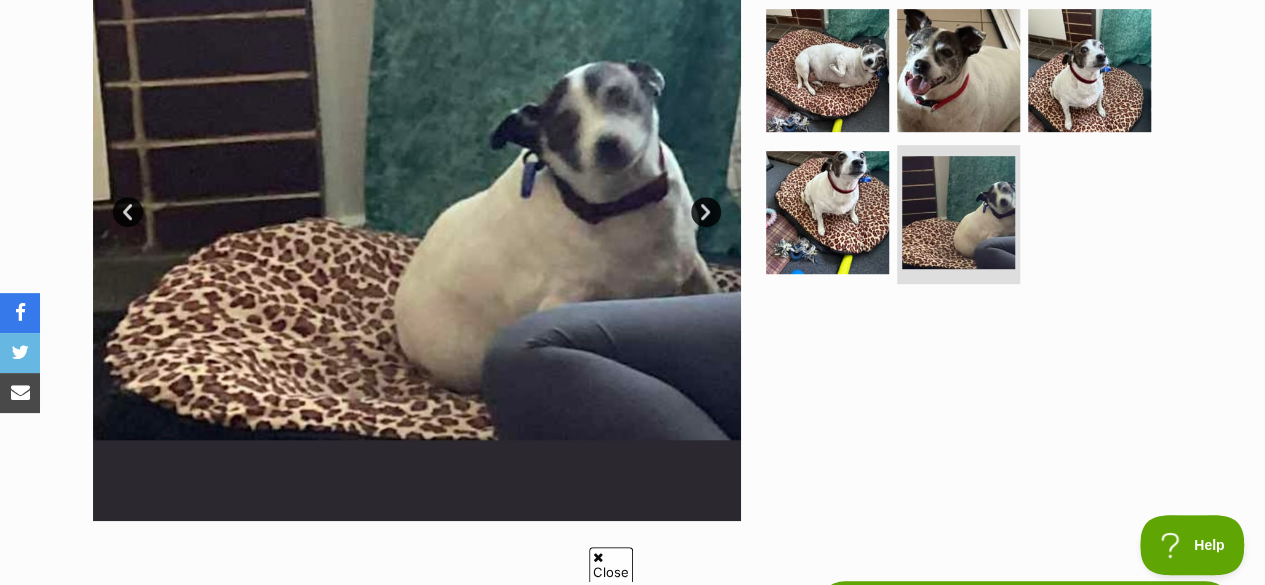 click at bounding box center [417, 197] 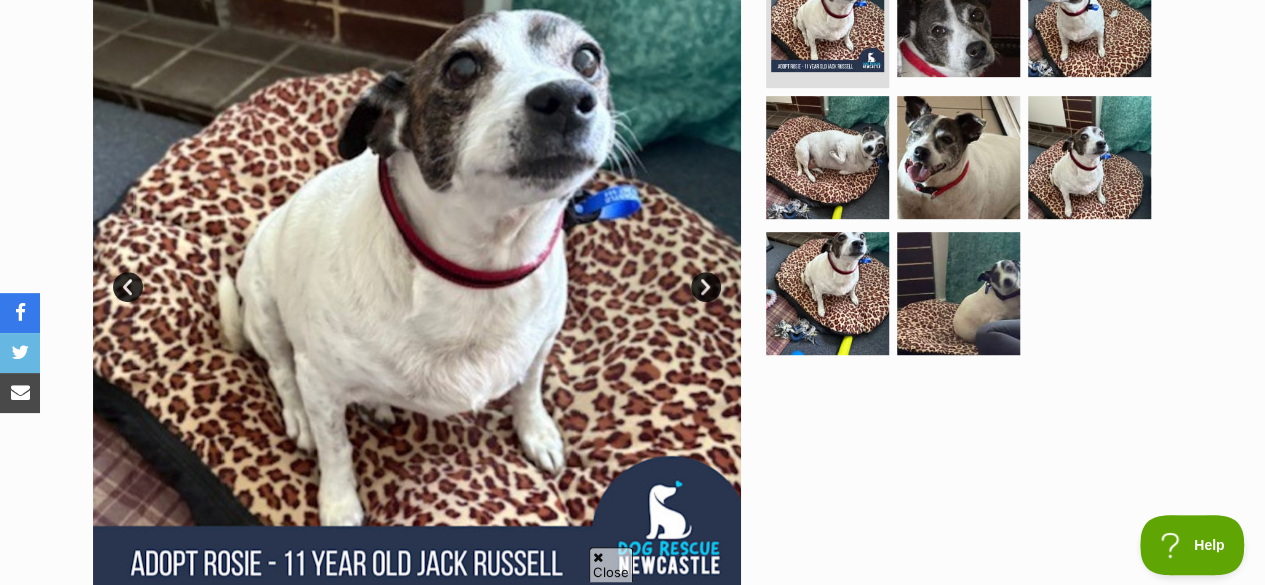 scroll, scrollTop: 456, scrollLeft: 0, axis: vertical 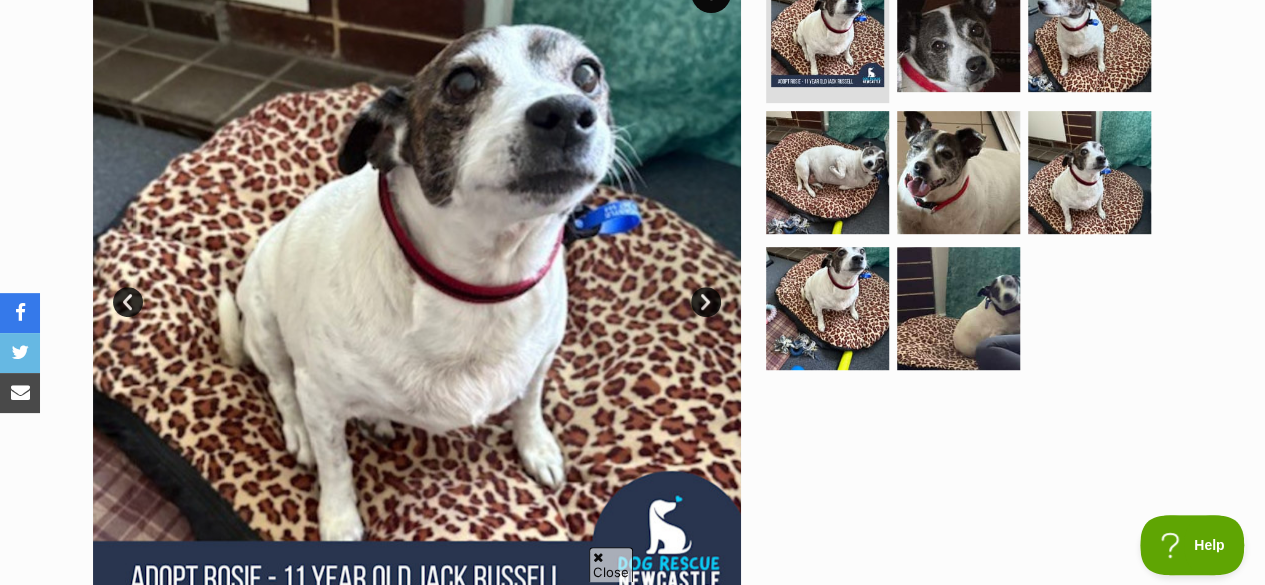 click at bounding box center (417, 287) 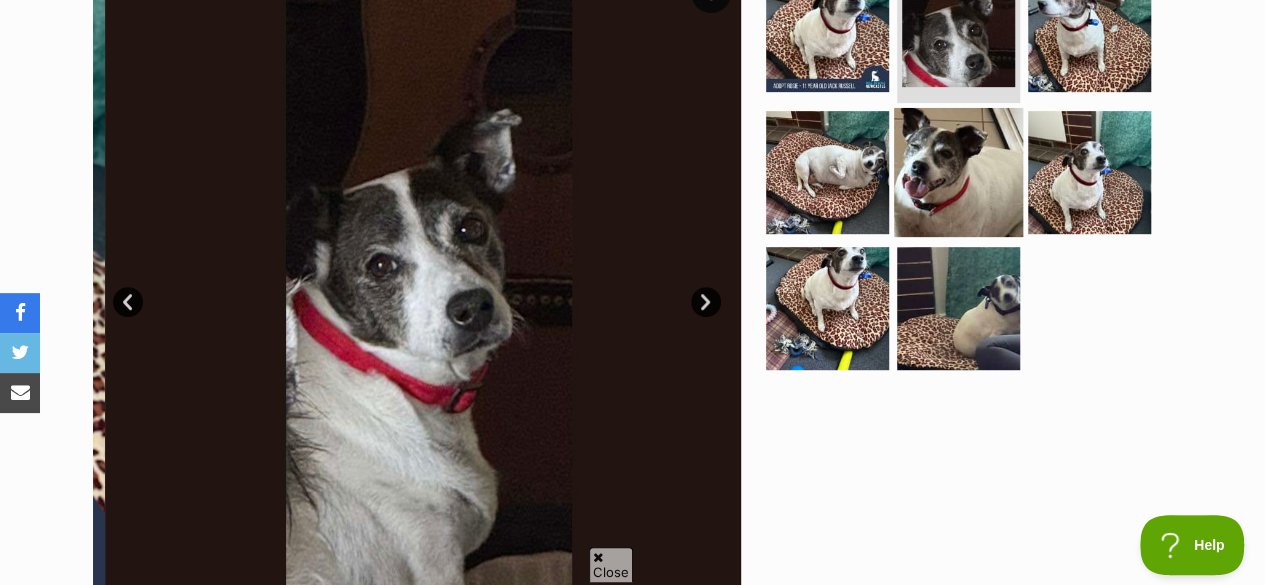 click at bounding box center (958, 172) 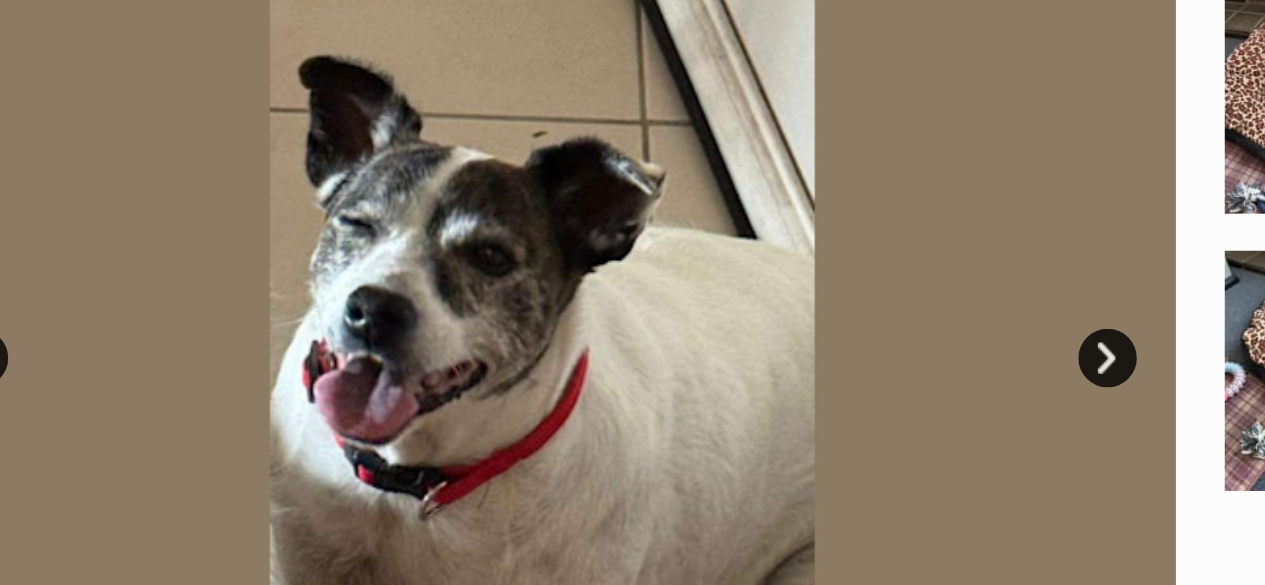 scroll, scrollTop: 456, scrollLeft: 0, axis: vertical 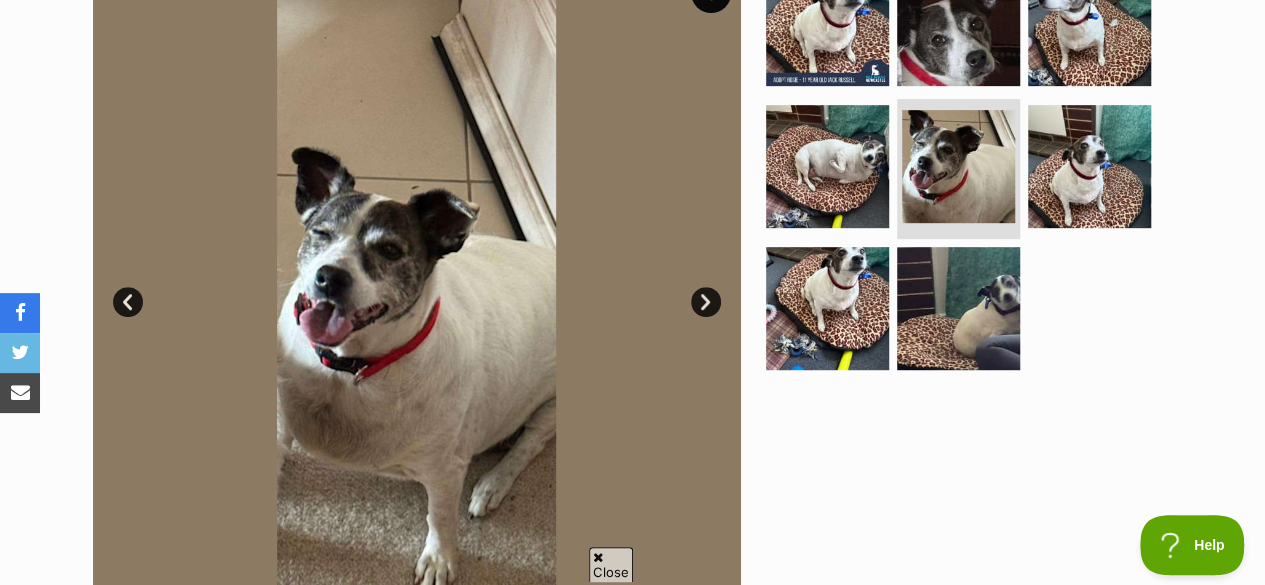 click on "Next" at bounding box center (706, 302) 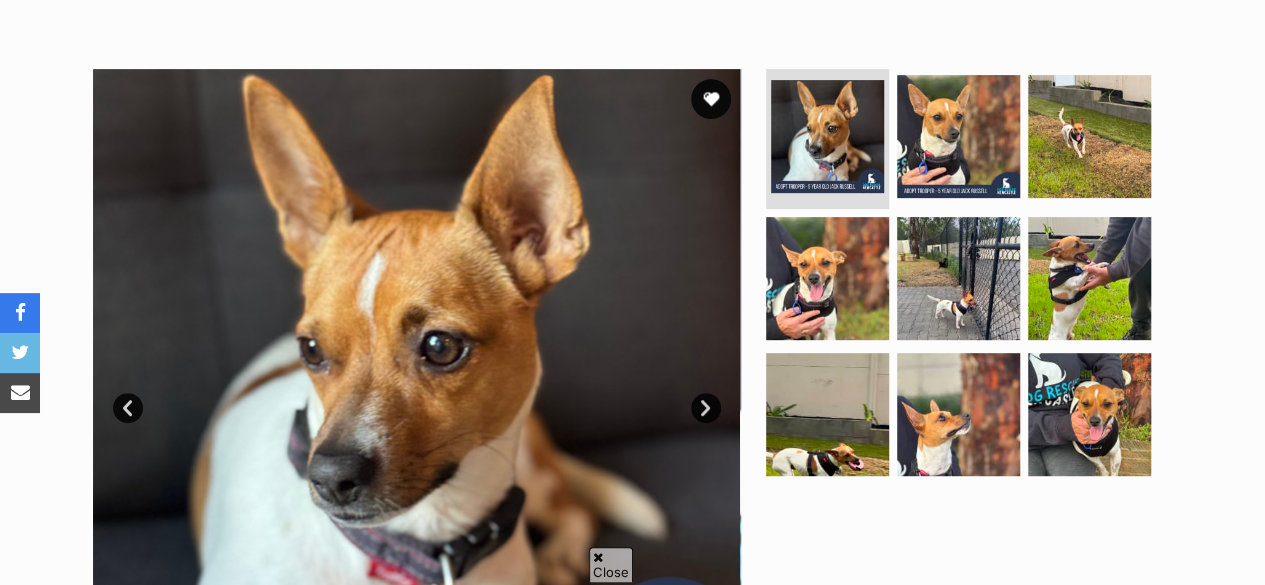 scroll, scrollTop: 373, scrollLeft: 0, axis: vertical 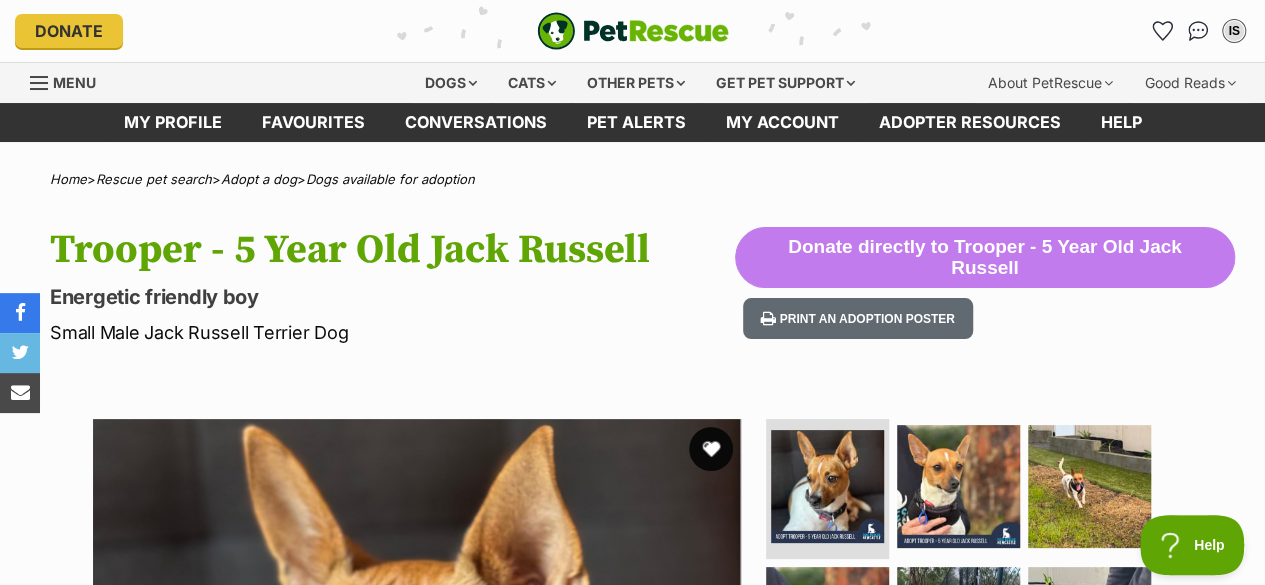 click at bounding box center (711, 449) 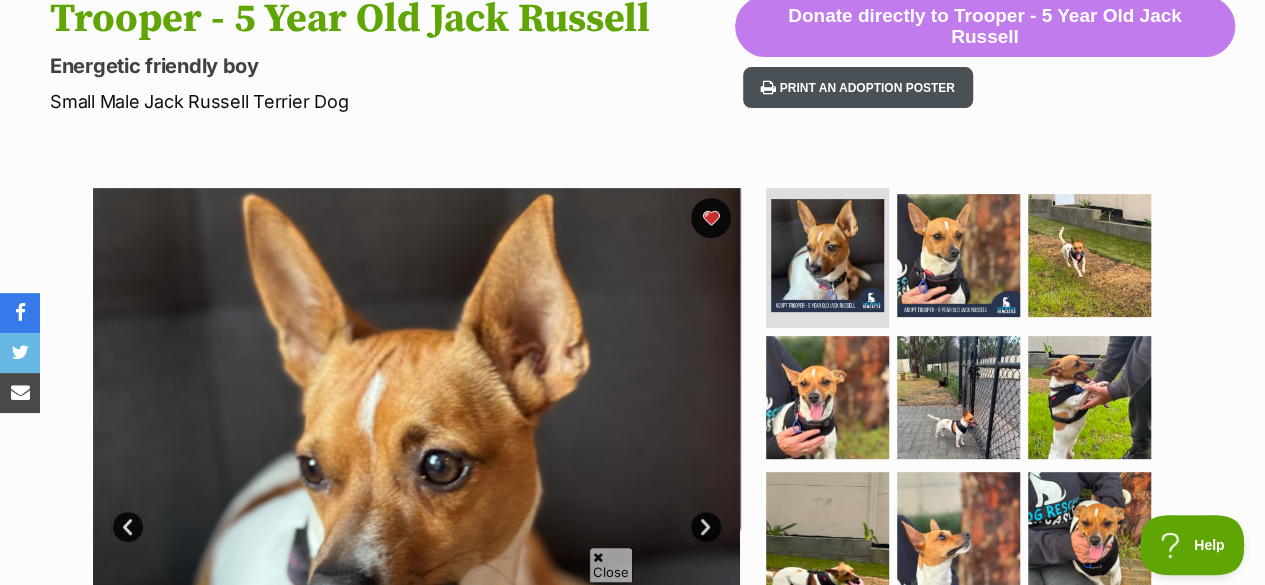 scroll, scrollTop: 354, scrollLeft: 0, axis: vertical 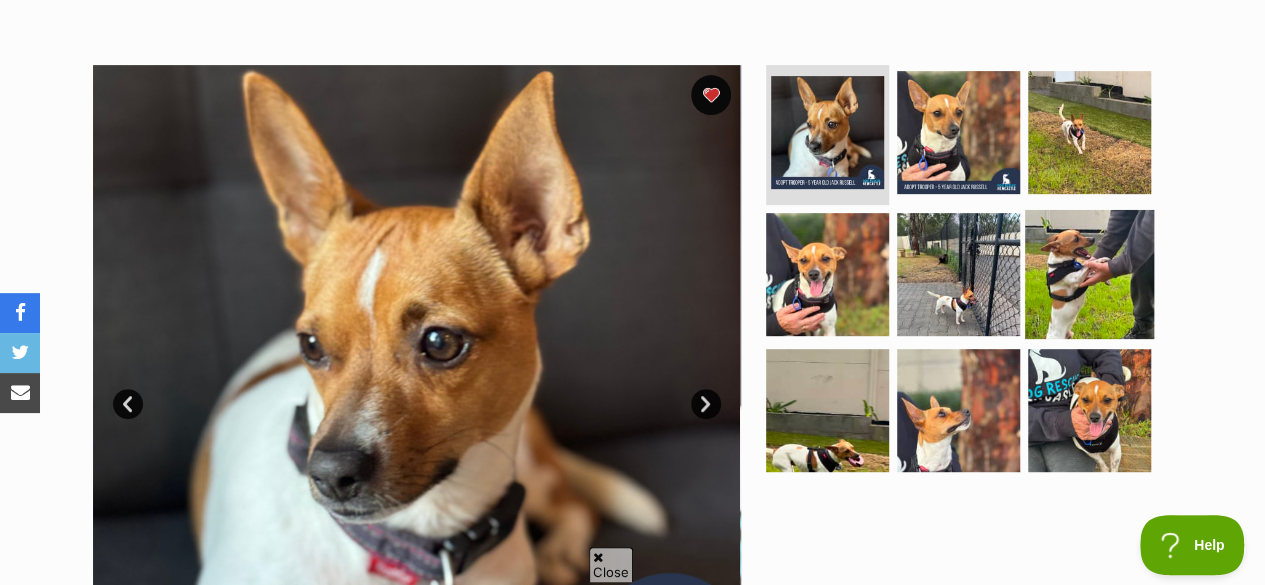 click at bounding box center [1089, 274] 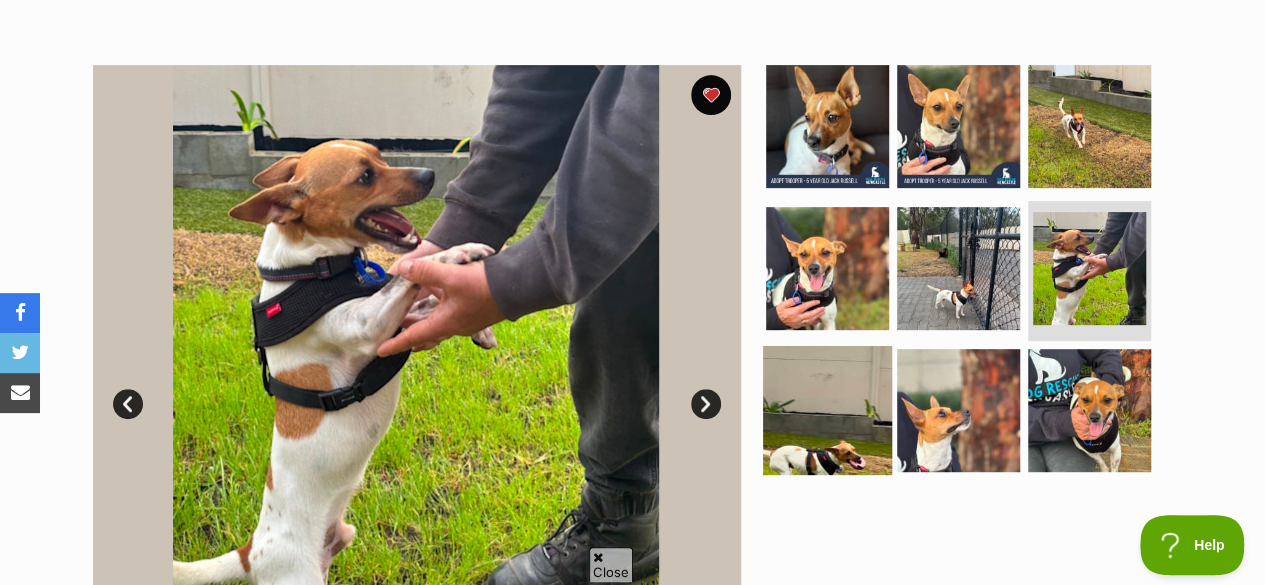 click at bounding box center [827, 409] 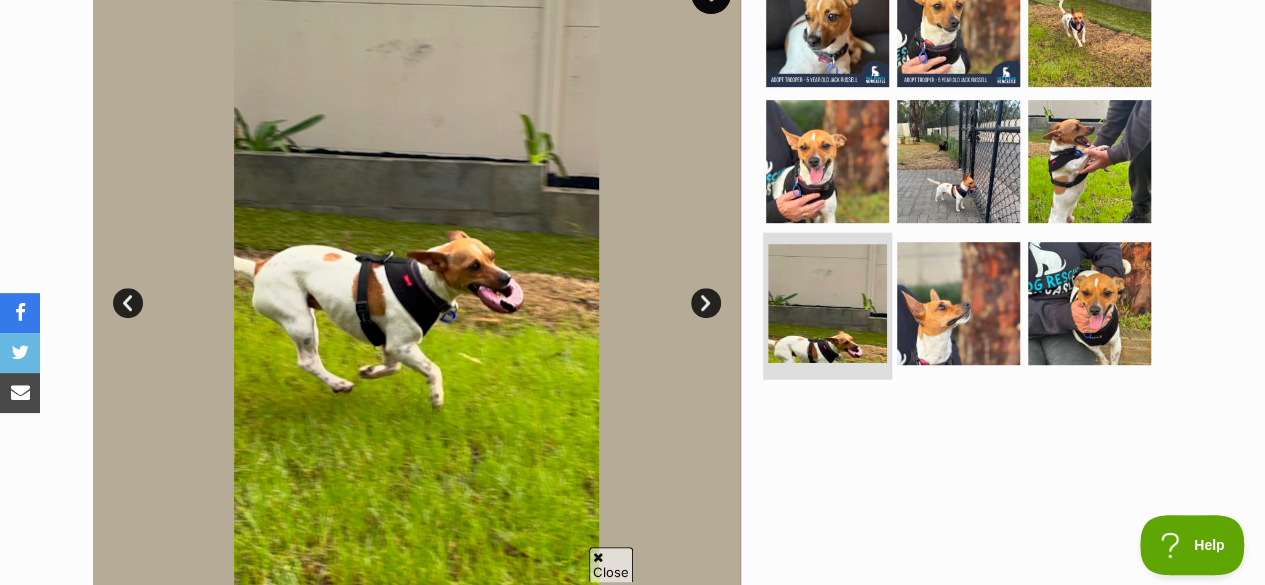 scroll, scrollTop: 459, scrollLeft: 0, axis: vertical 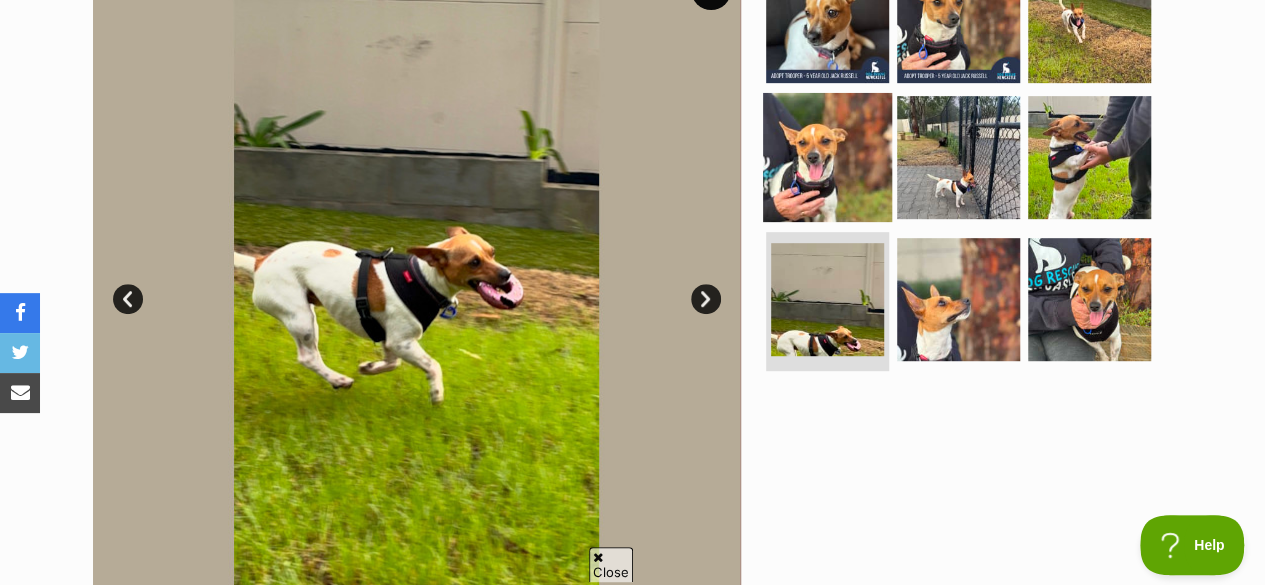 click at bounding box center [827, 157] 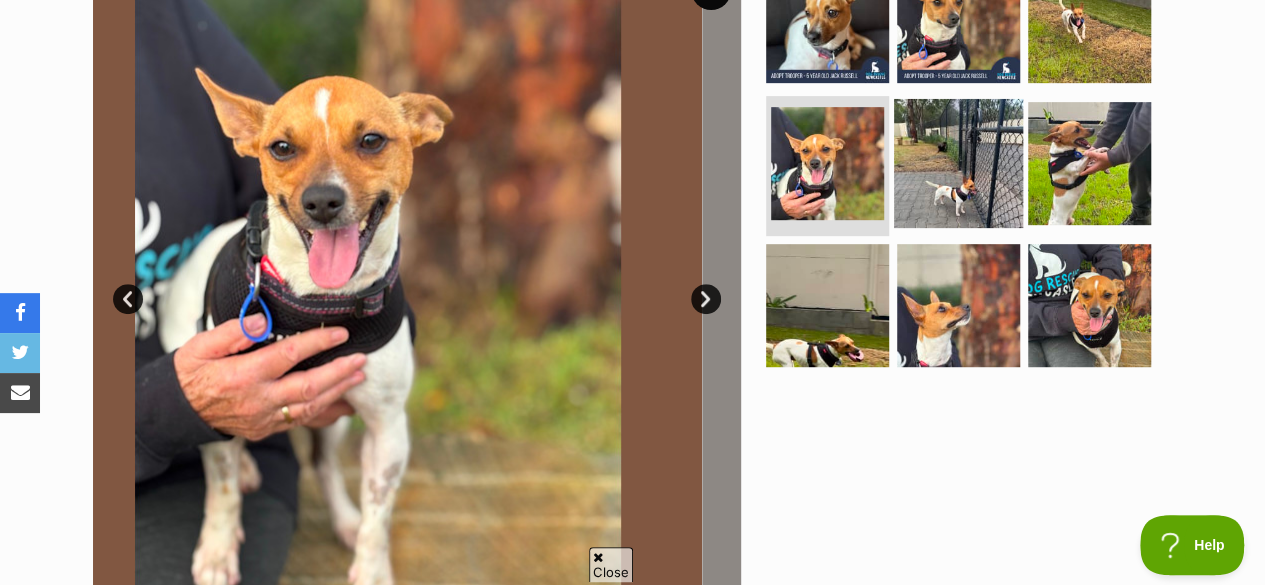 click at bounding box center (958, 163) 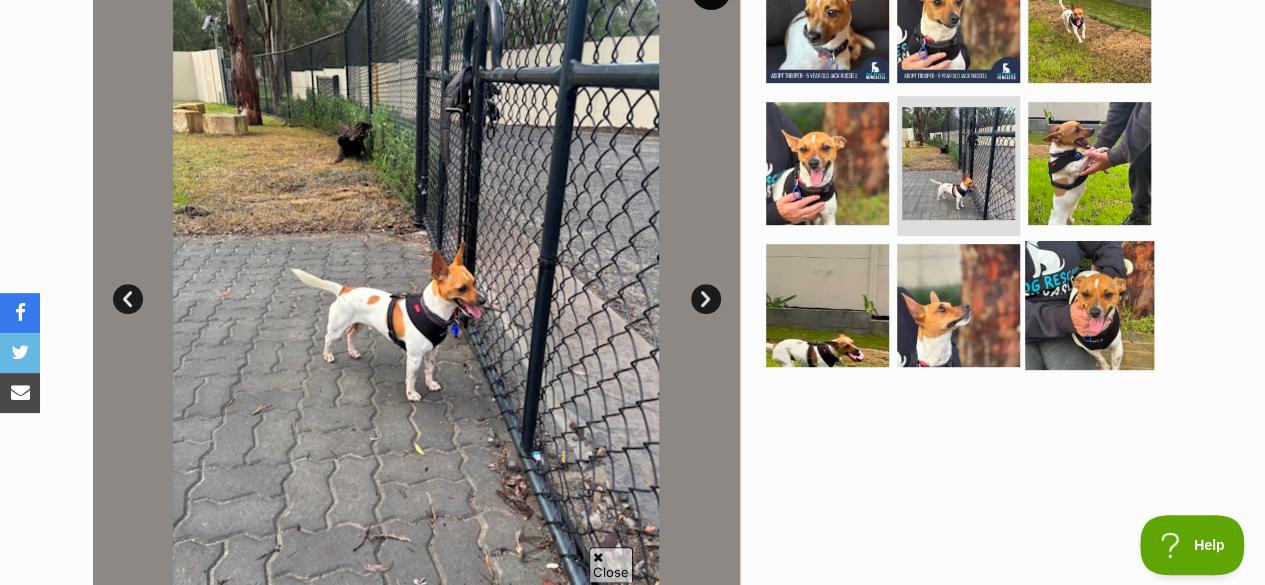 click at bounding box center (1089, 304) 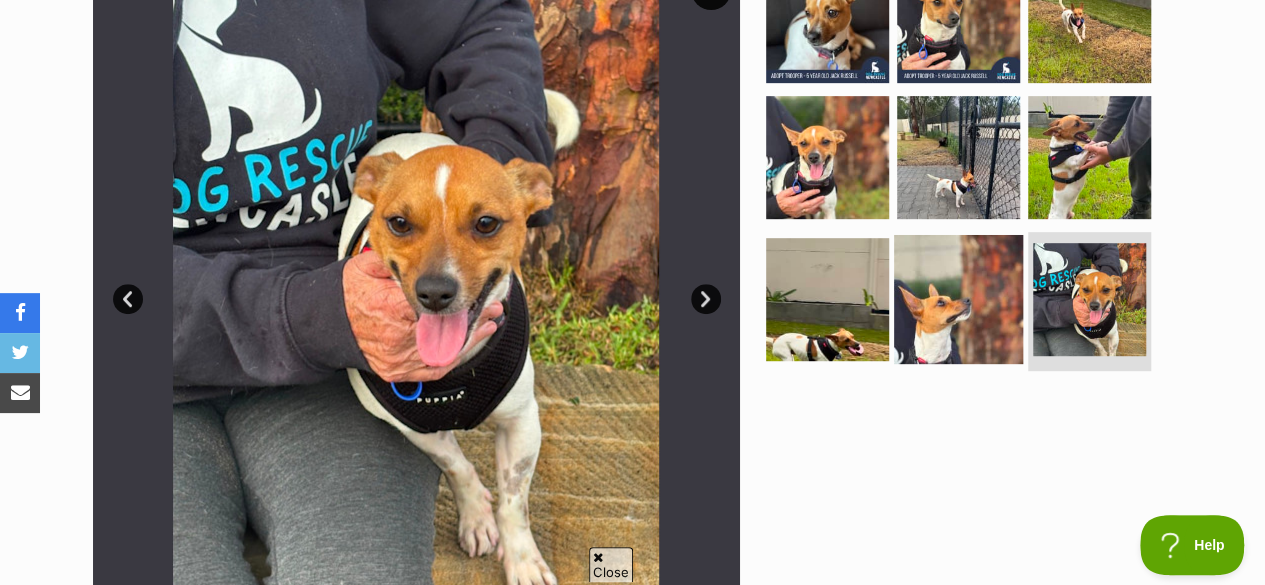 click at bounding box center [958, 298] 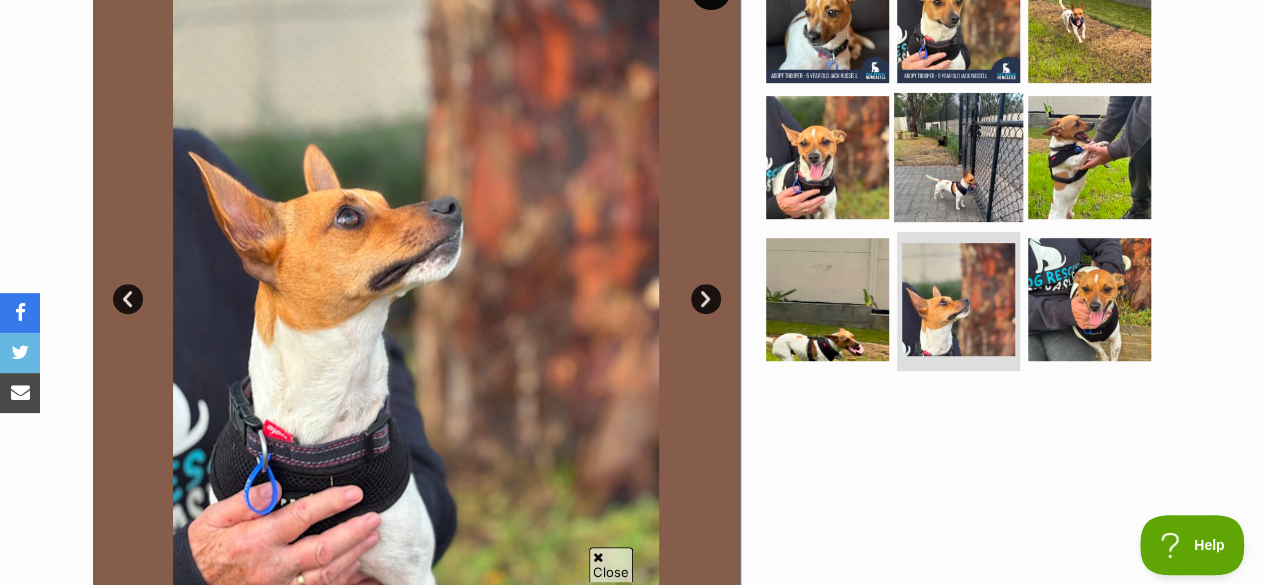 scroll, scrollTop: 993, scrollLeft: 0, axis: vertical 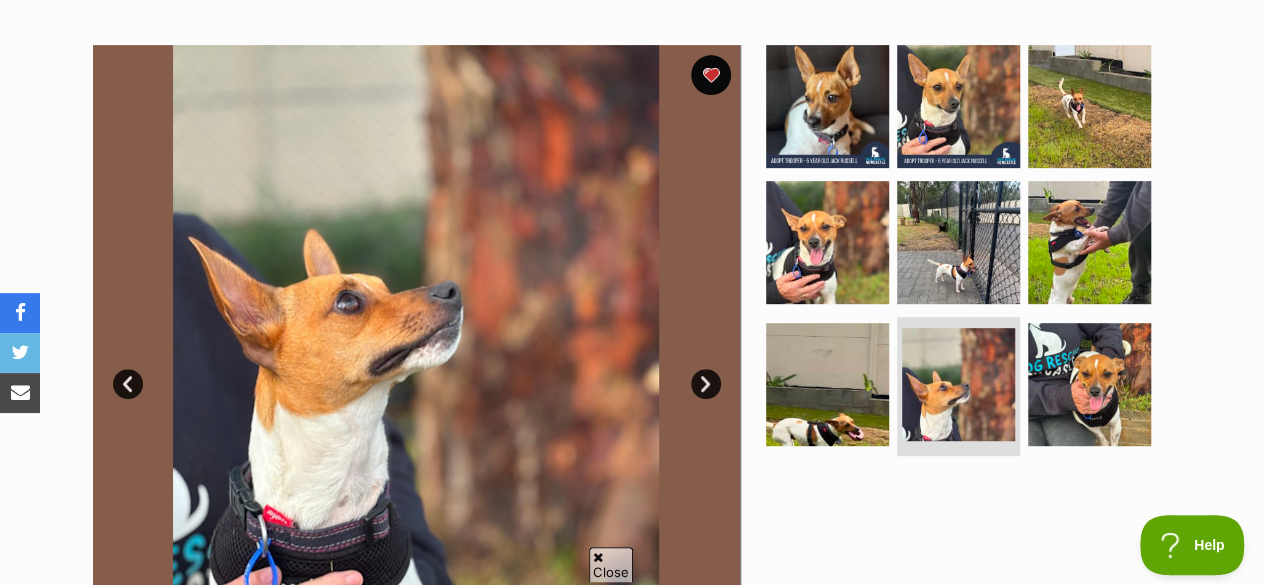 click on "Next" at bounding box center (706, 384) 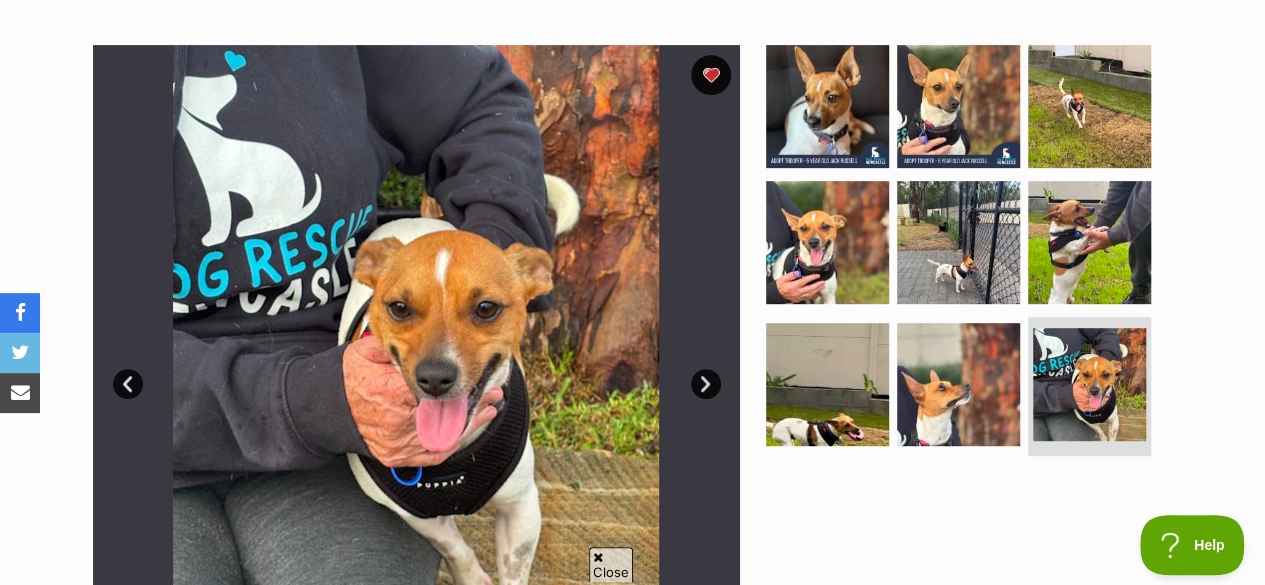scroll, scrollTop: 0, scrollLeft: 0, axis: both 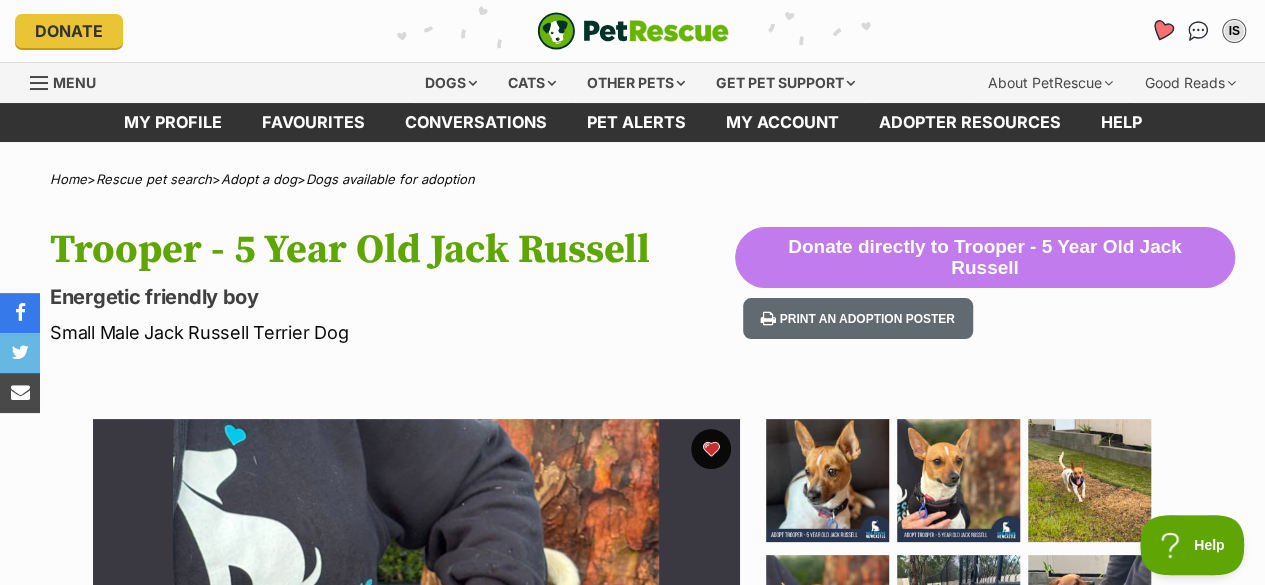 click 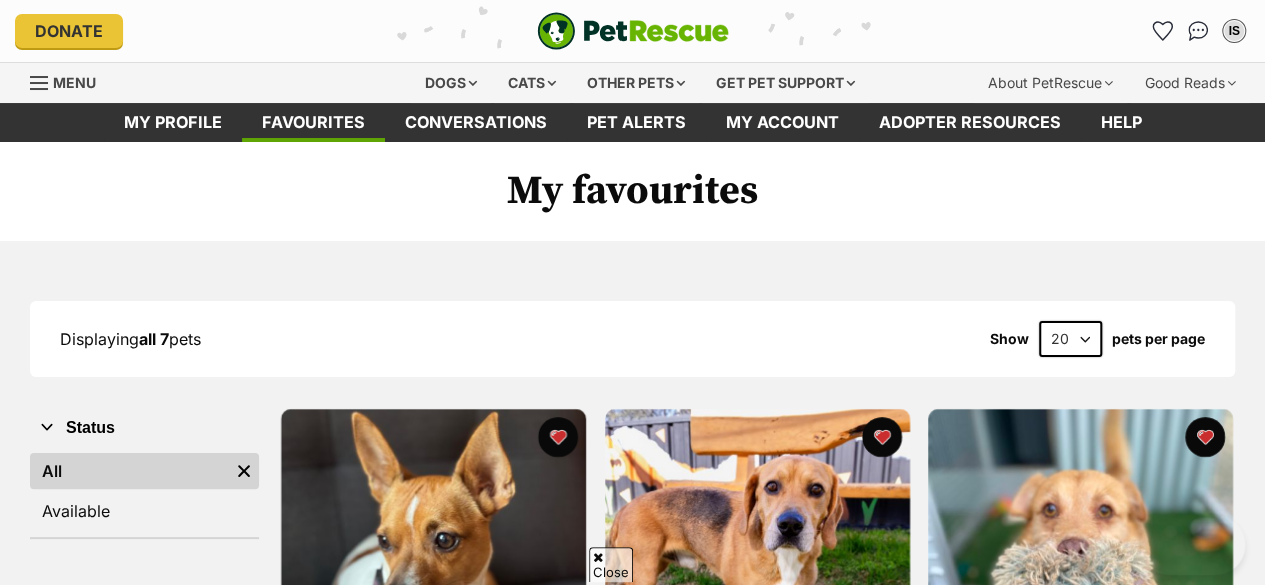 scroll, scrollTop: 249, scrollLeft: 0, axis: vertical 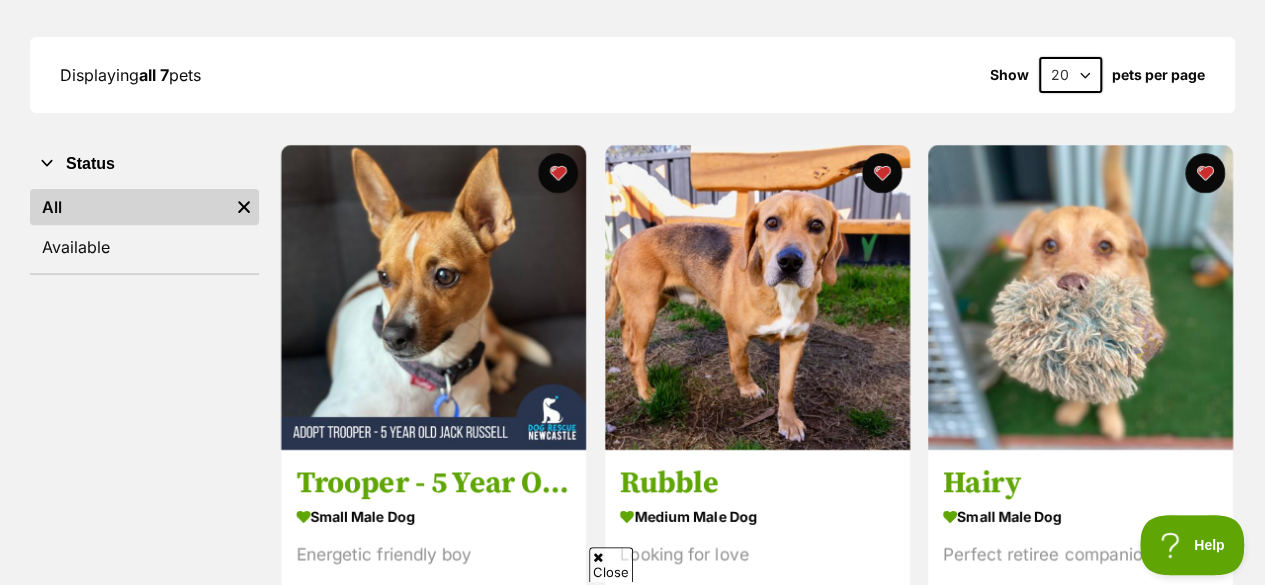 click on "Rubble
medium male Dog
Looking for love
[SUBURB], [STATE]
Interstate adoption unavailable" at bounding box center (757, 550) 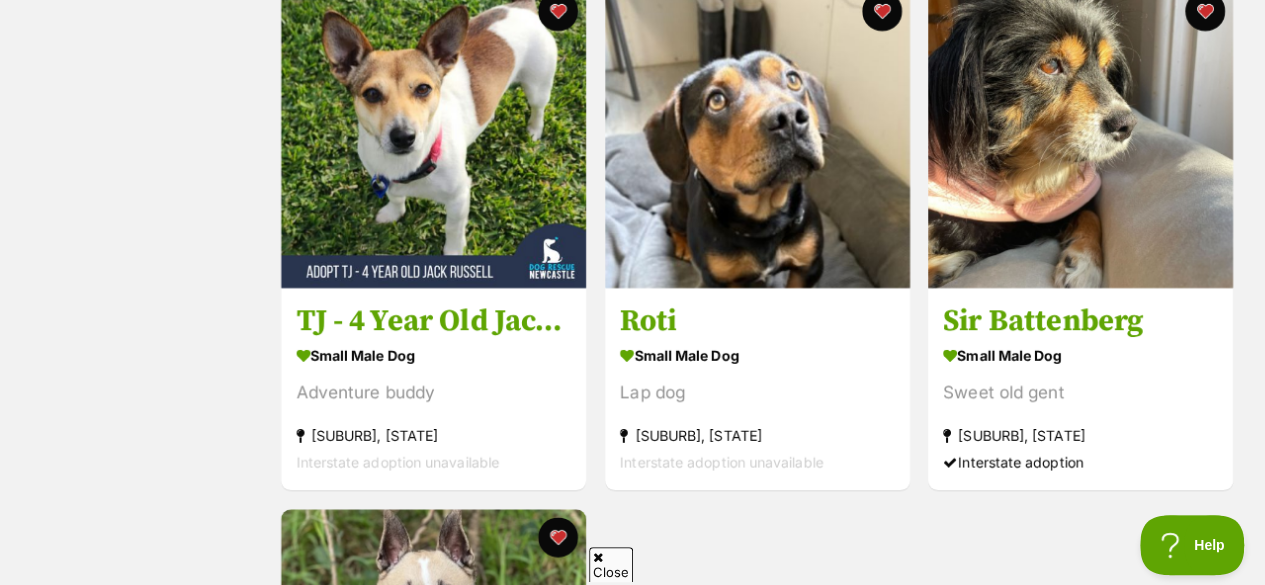 scroll, scrollTop: 951, scrollLeft: 0, axis: vertical 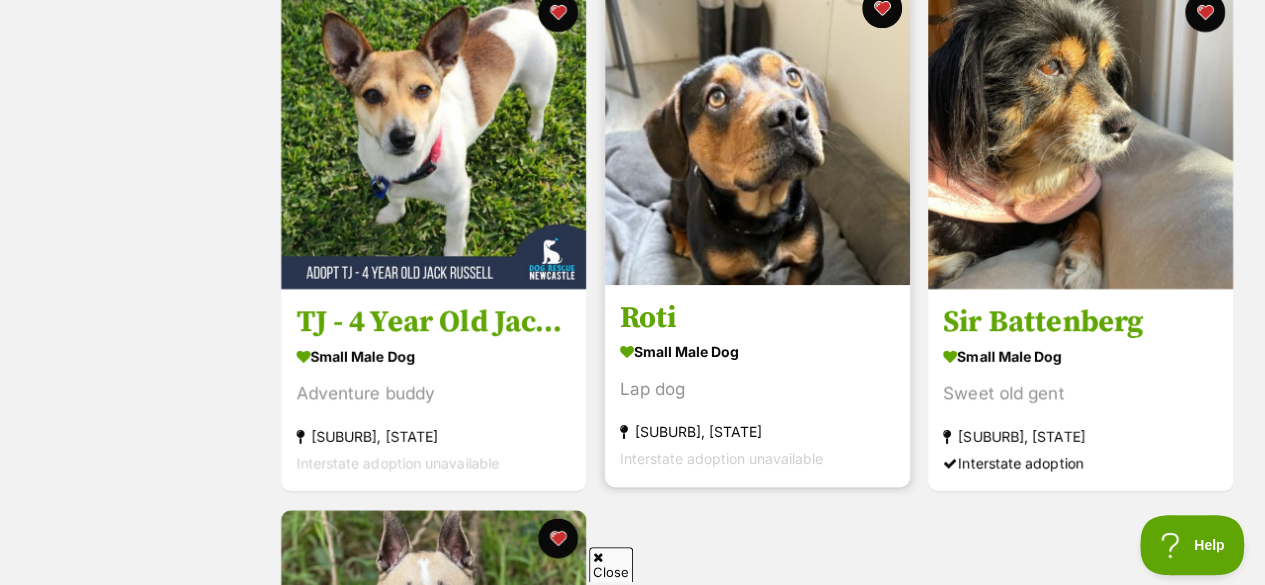 click on "Roti
small male Dog
Lap dog
[SUBURB], [STATE]
Interstate adoption unavailable" at bounding box center (757, 233) 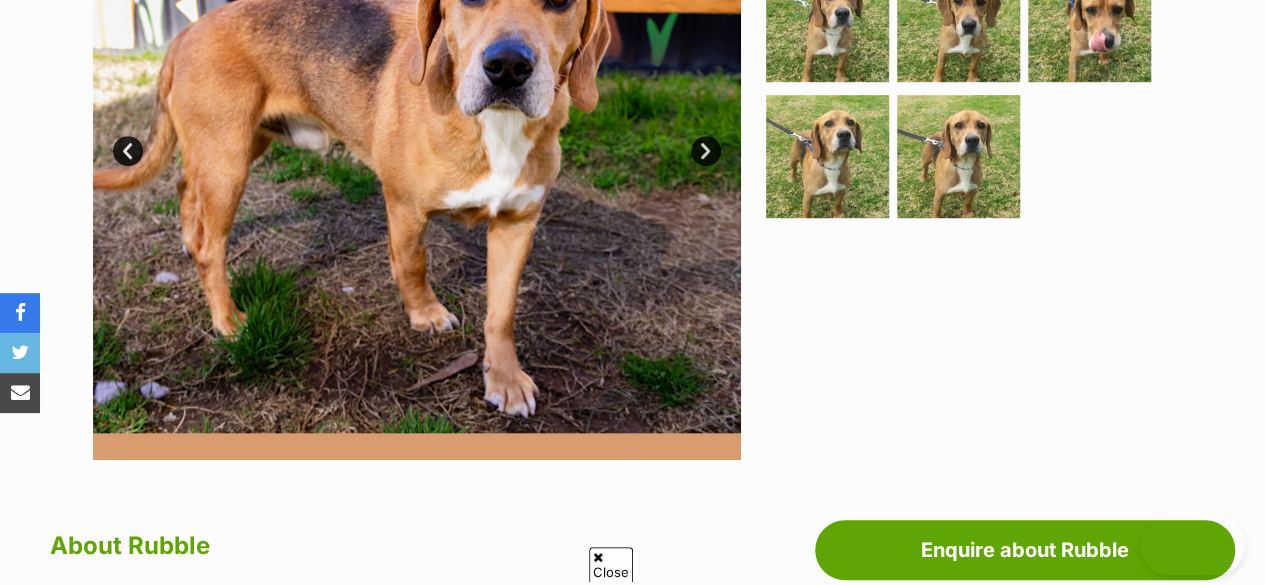 scroll, scrollTop: 1037, scrollLeft: 0, axis: vertical 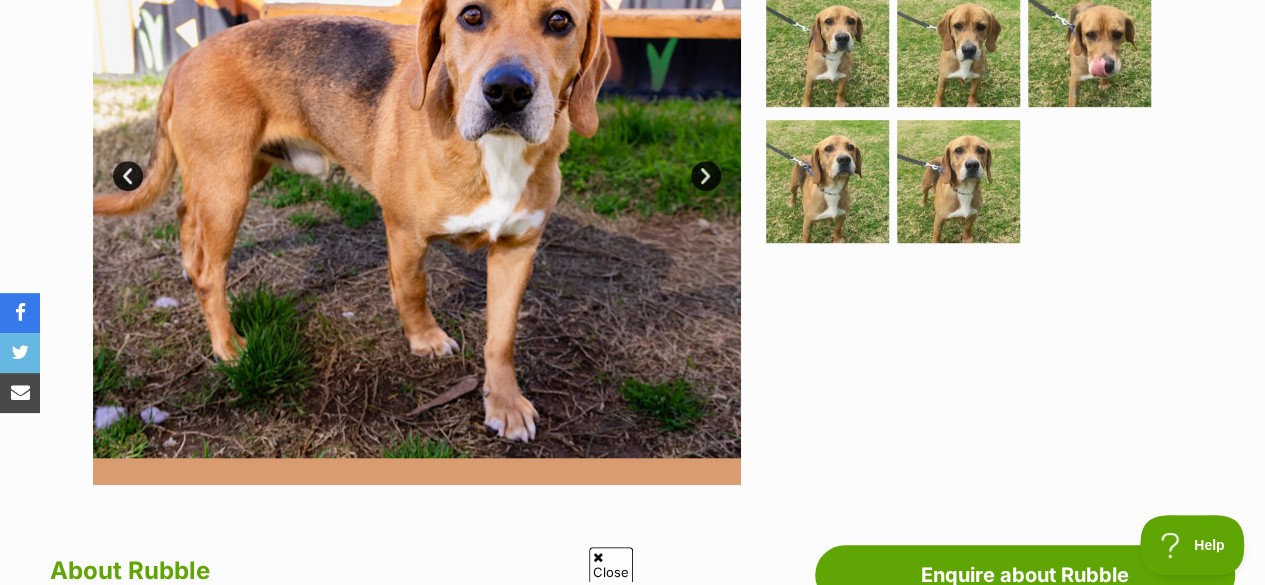 click on "Next" at bounding box center [706, 176] 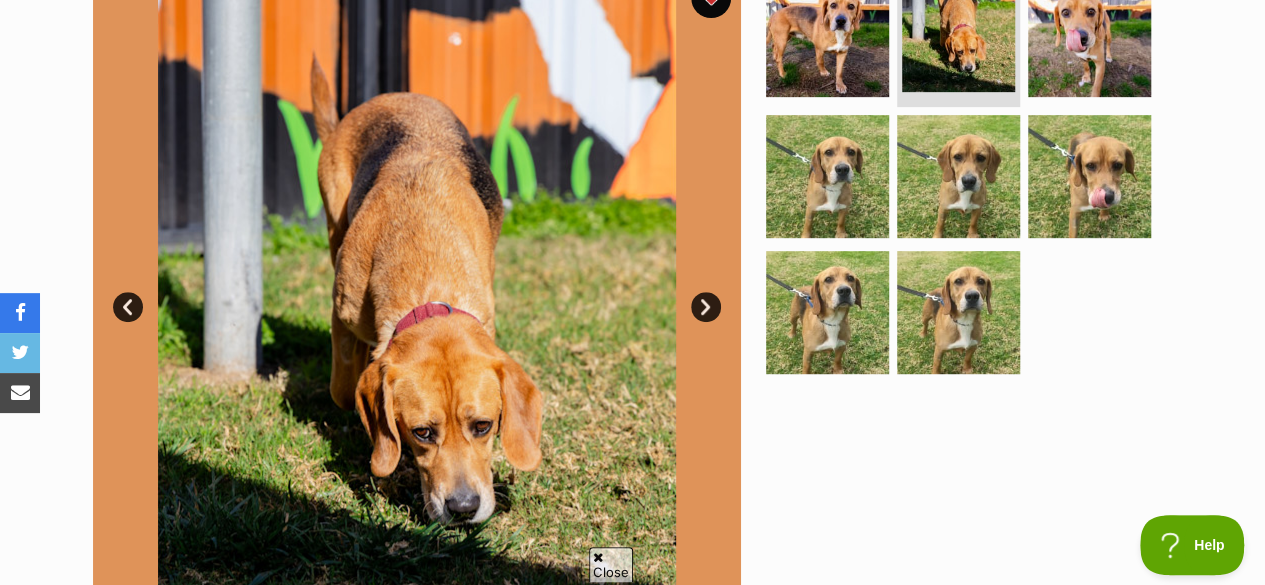 scroll, scrollTop: 445, scrollLeft: 0, axis: vertical 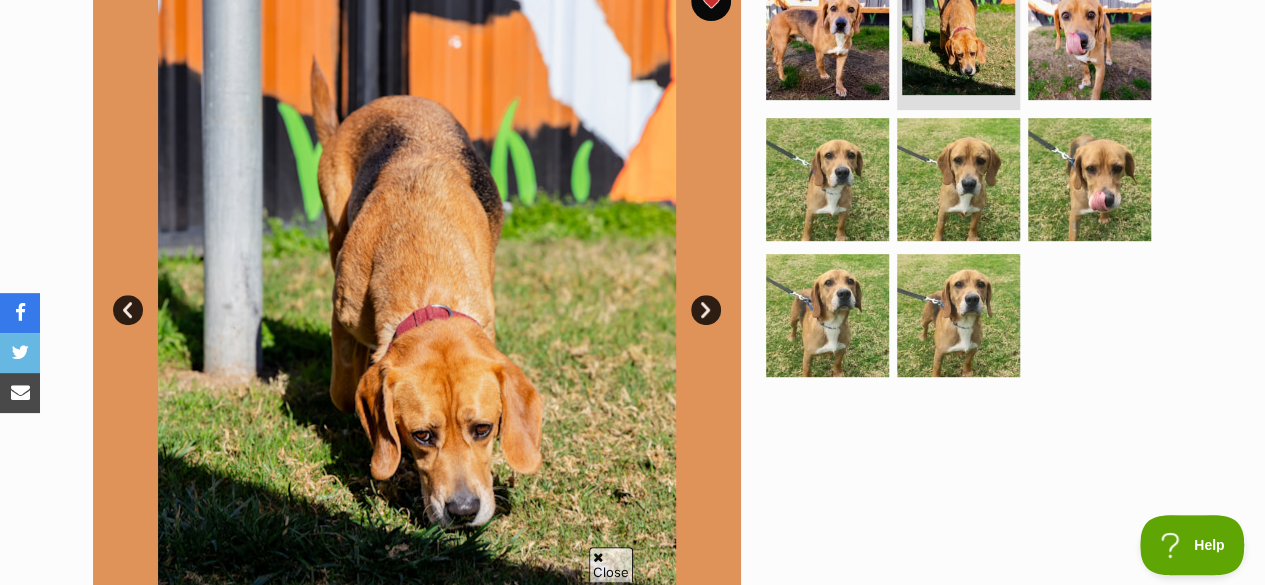click on "Next" at bounding box center (706, 310) 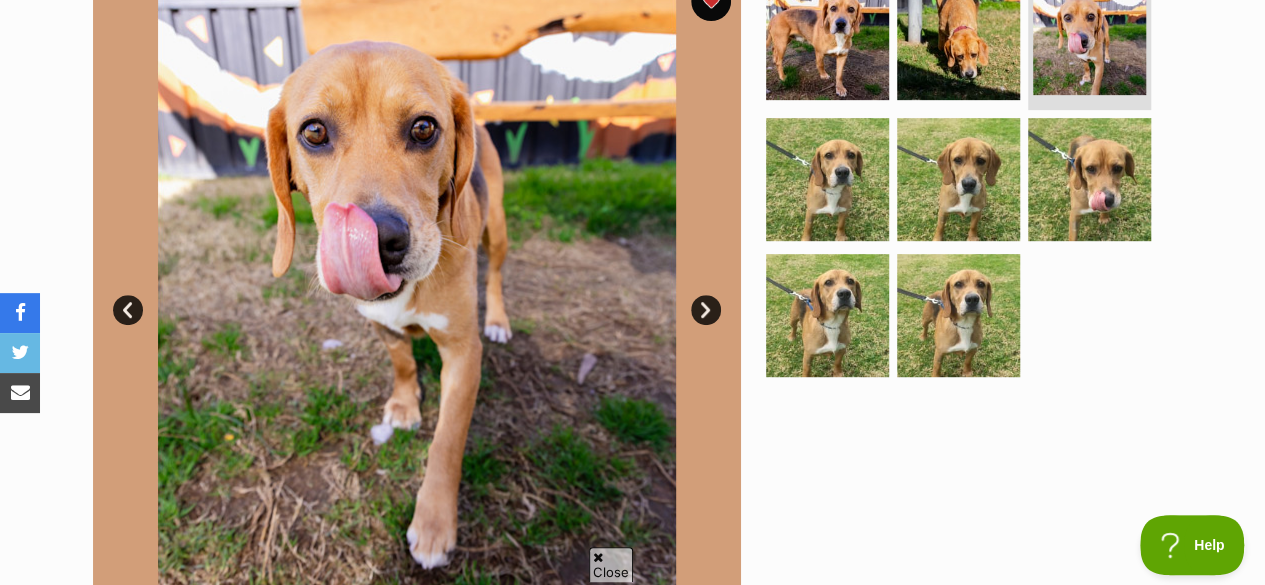 click on "Next" at bounding box center (706, 310) 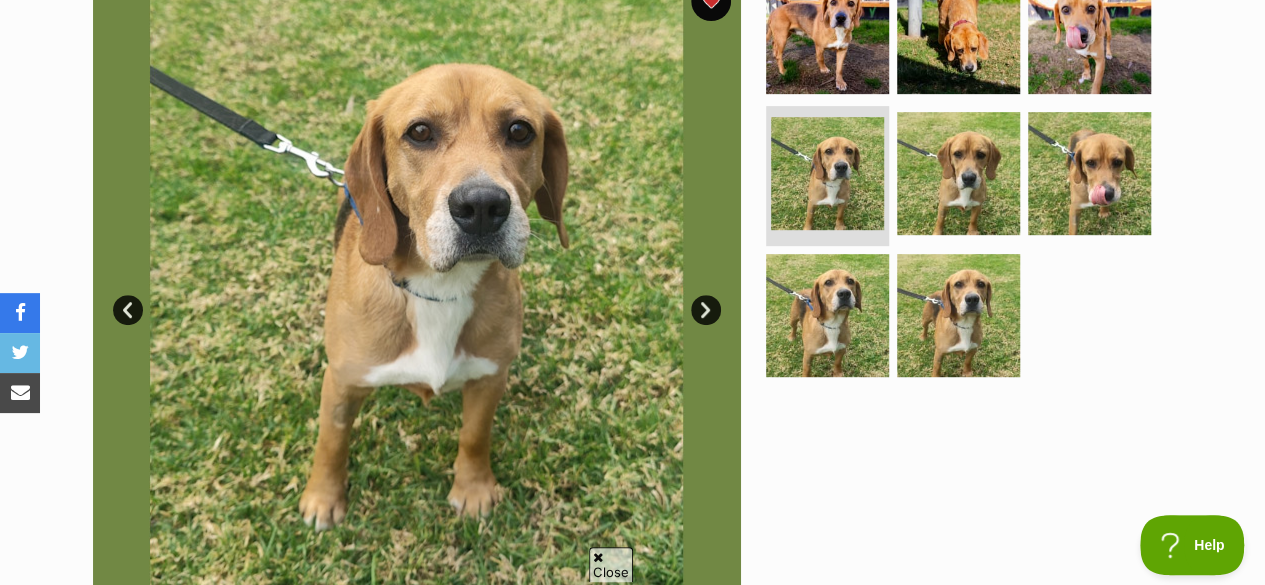click on "Next" at bounding box center [706, 310] 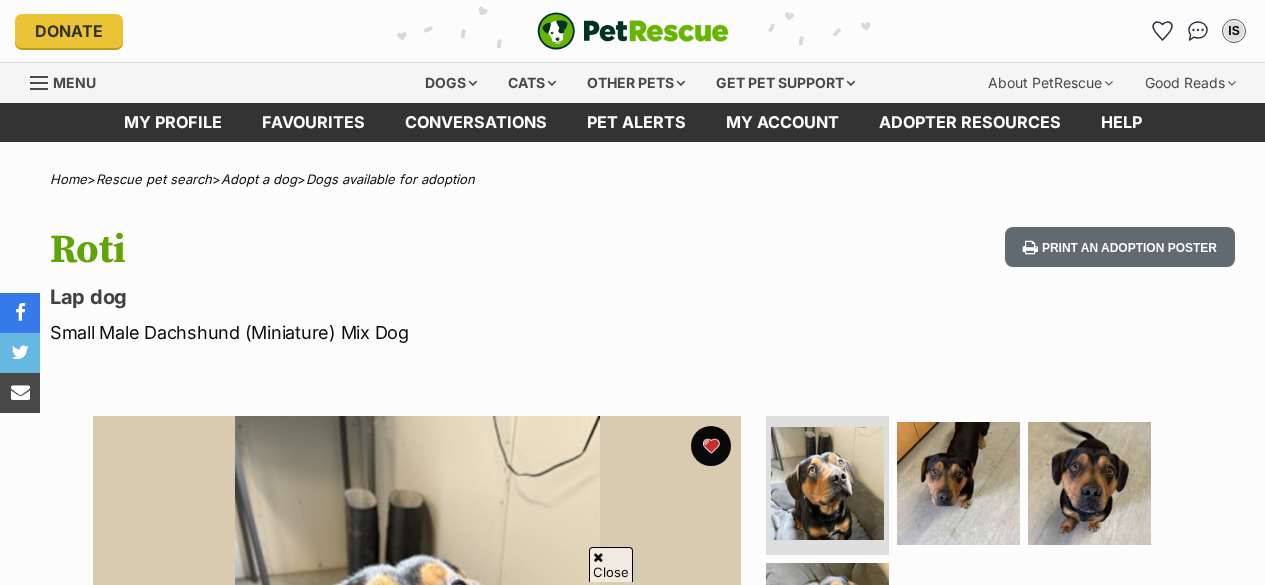 scroll, scrollTop: 314, scrollLeft: 0, axis: vertical 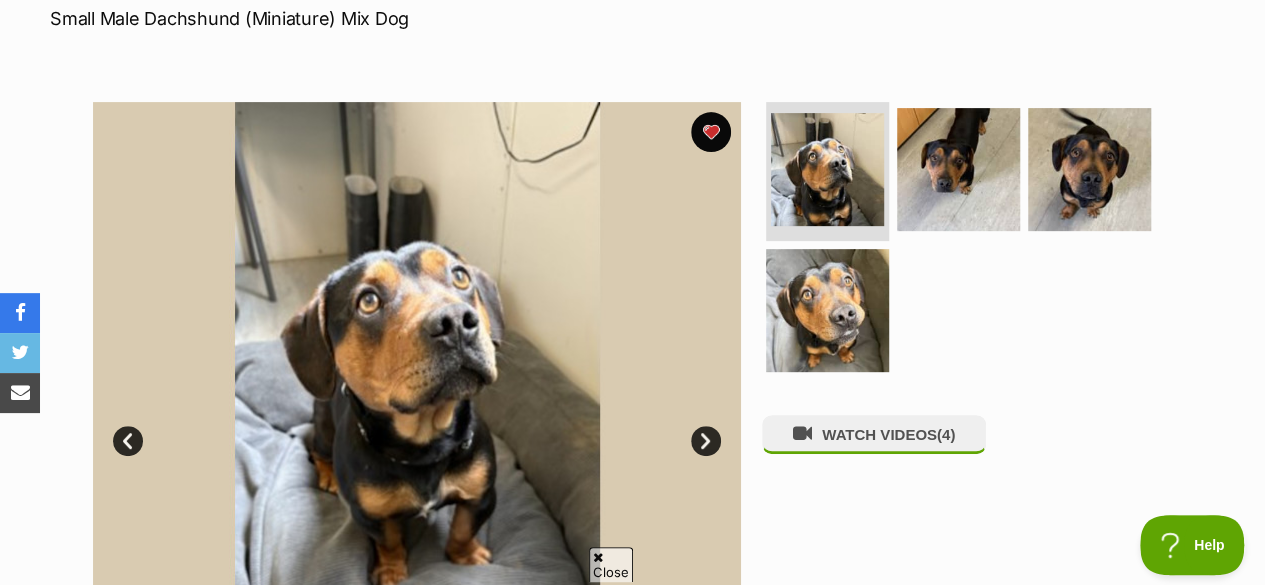 click at bounding box center (417, 426) 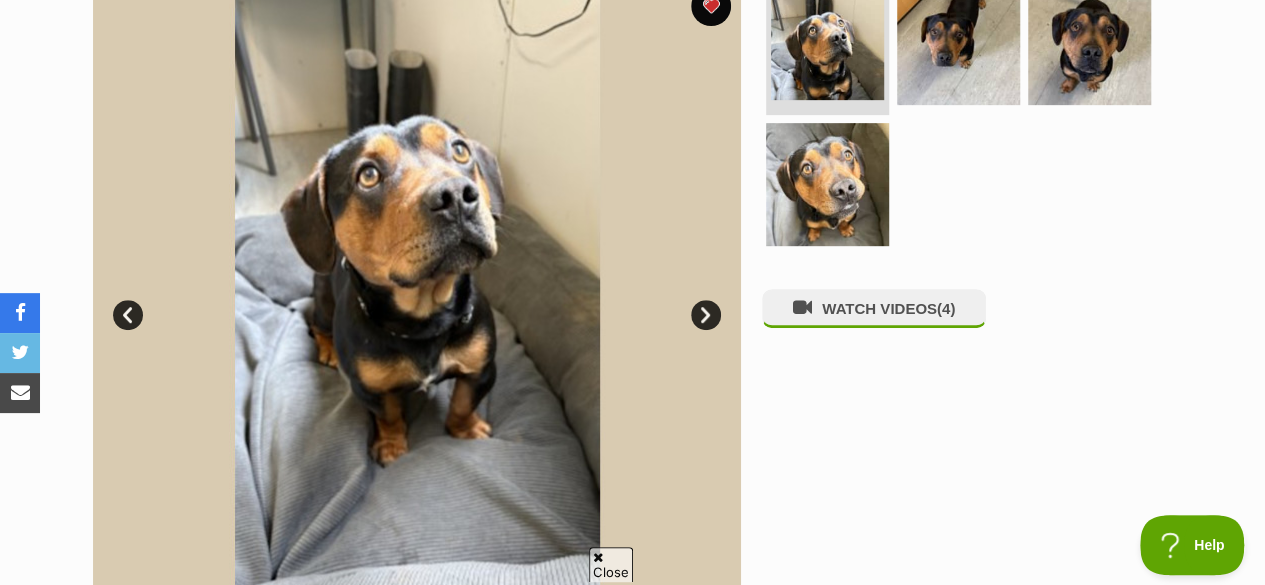 scroll, scrollTop: 442, scrollLeft: 0, axis: vertical 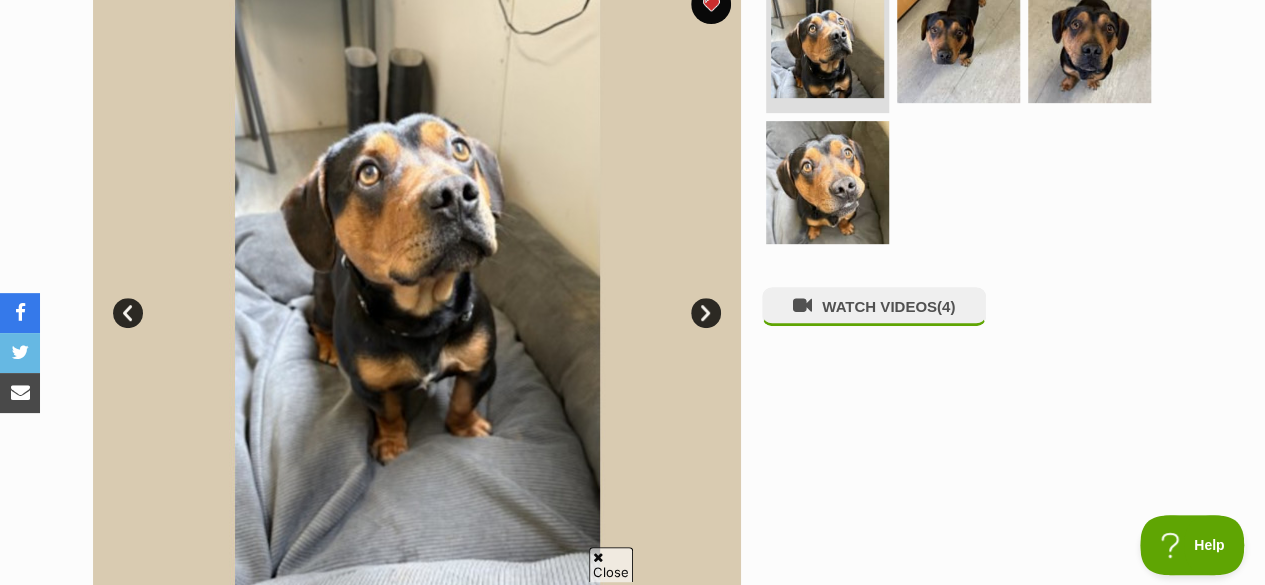 click on "Next" at bounding box center [706, 313] 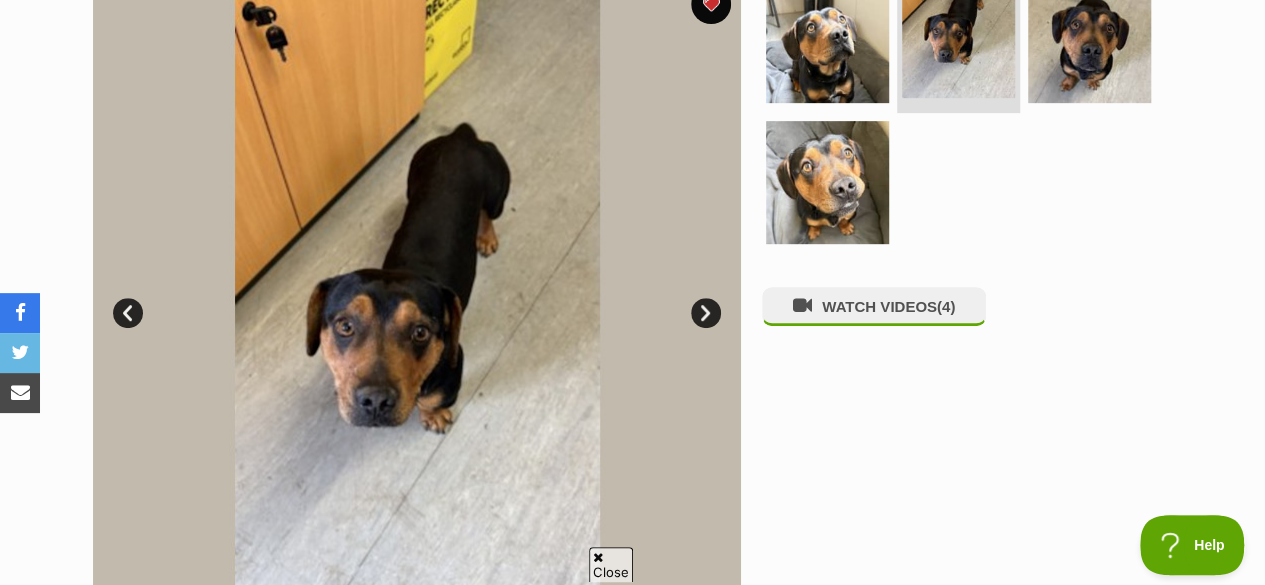 click on "Next" at bounding box center (706, 313) 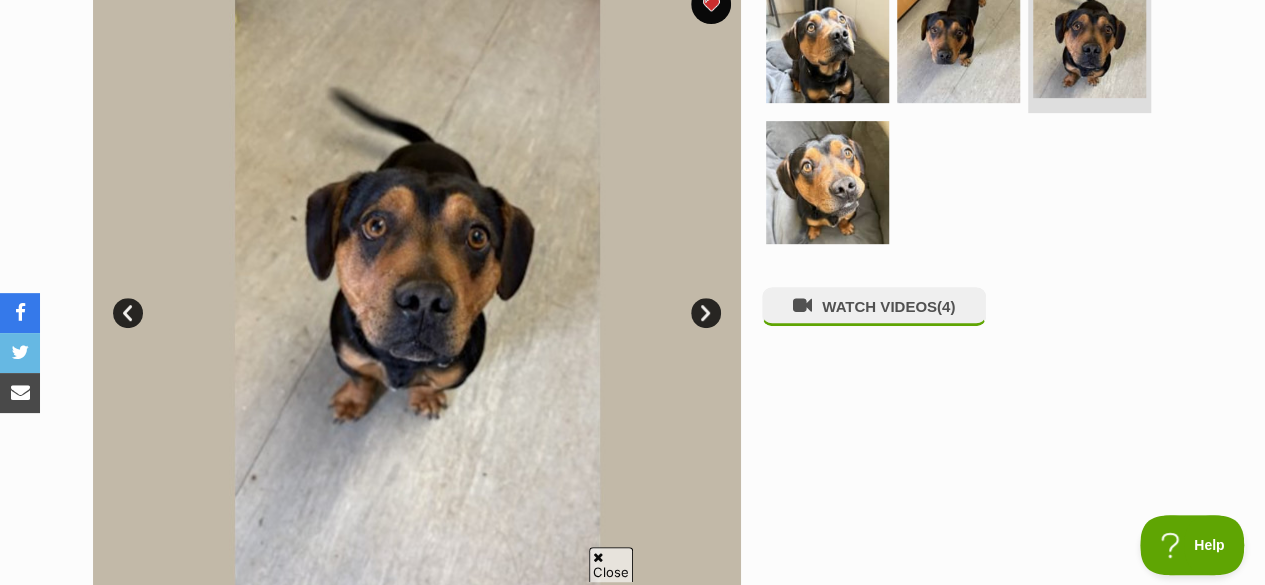 click on "Next" at bounding box center (706, 313) 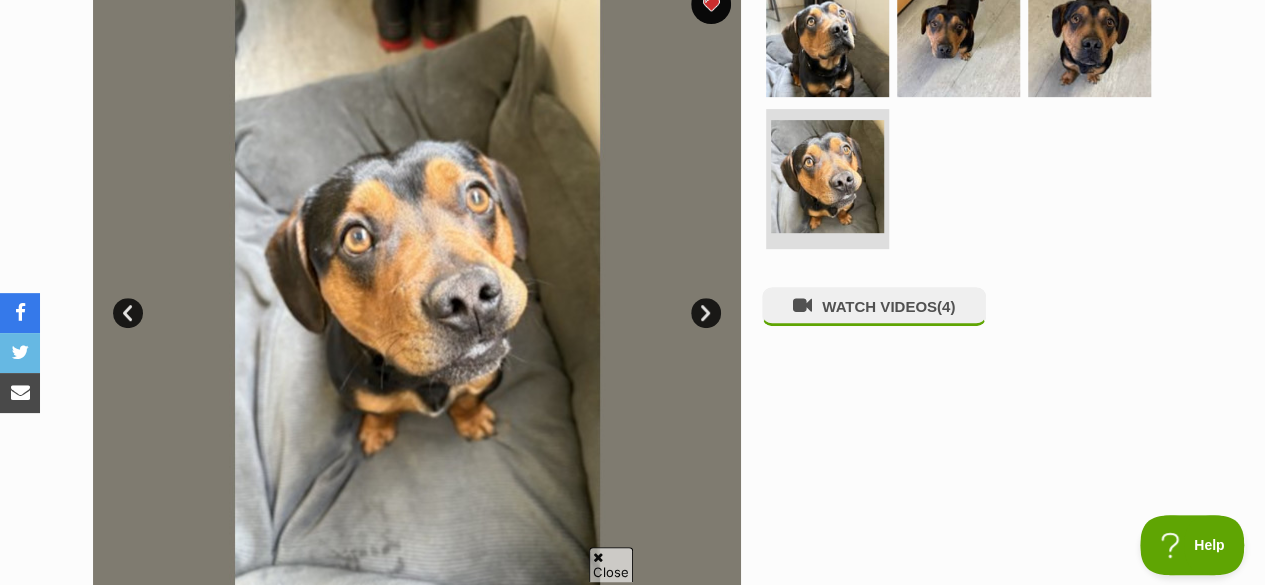 click on "Next" at bounding box center (706, 313) 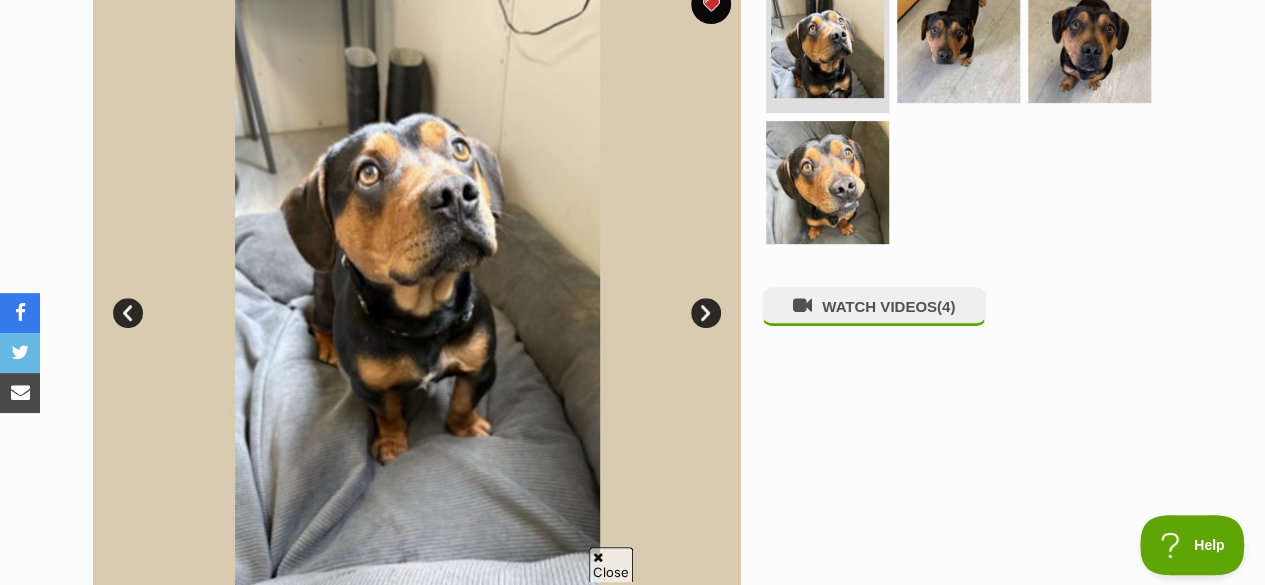 click on "Next" at bounding box center (706, 313) 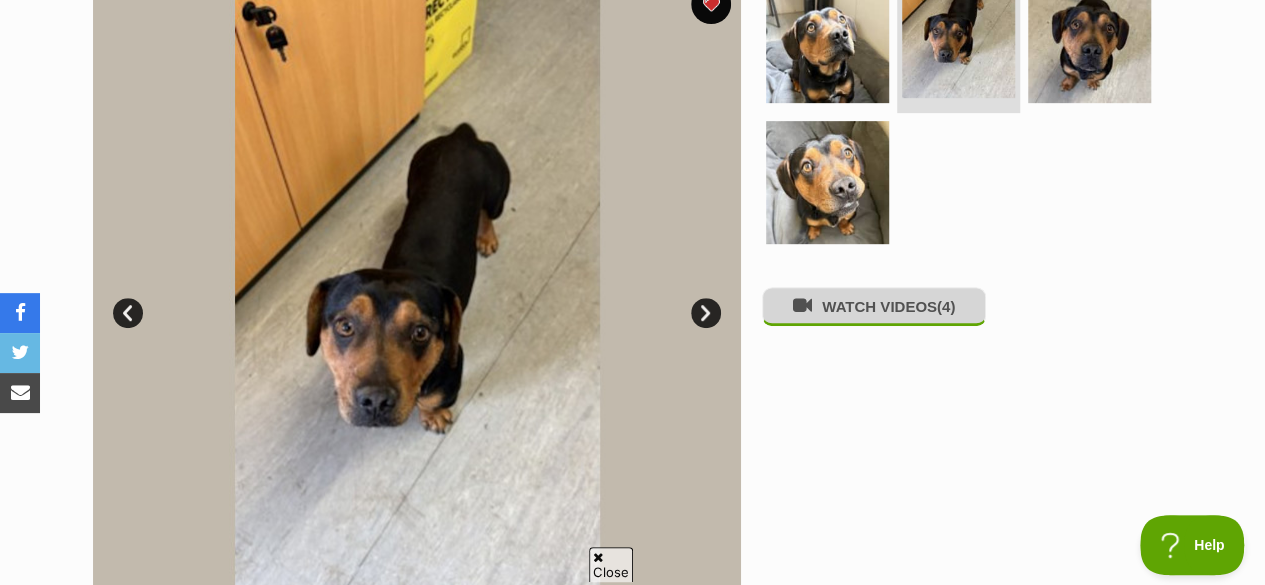 click on "WATCH VIDEOS
(4)" at bounding box center (874, 306) 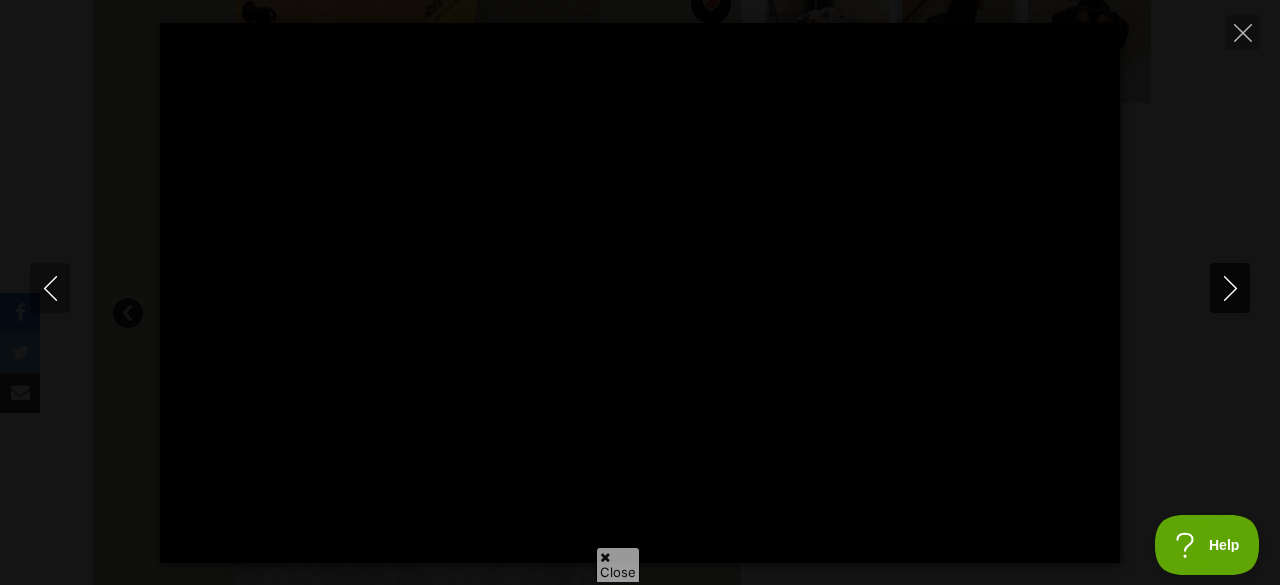 type on "100" 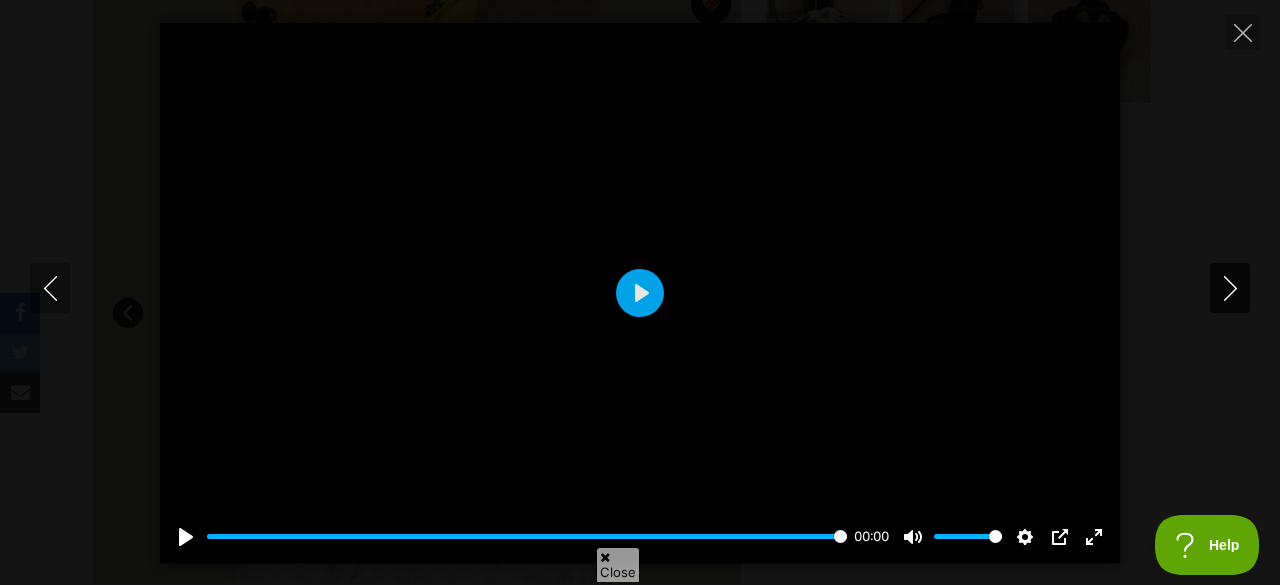 click at bounding box center (1230, 288) 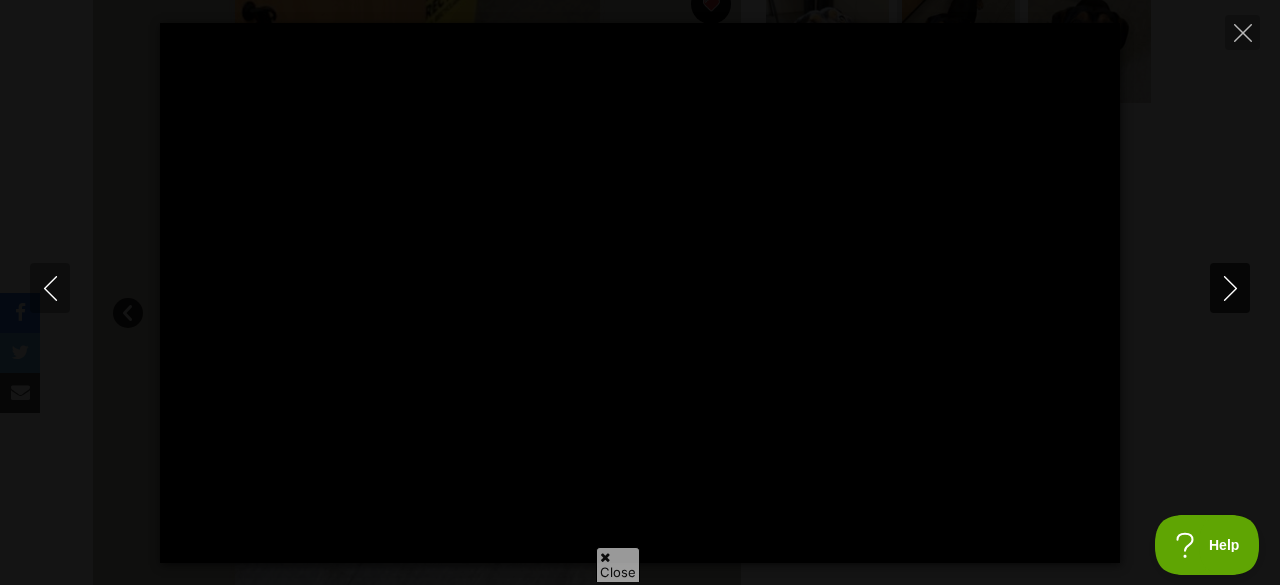 click at bounding box center [1230, 288] 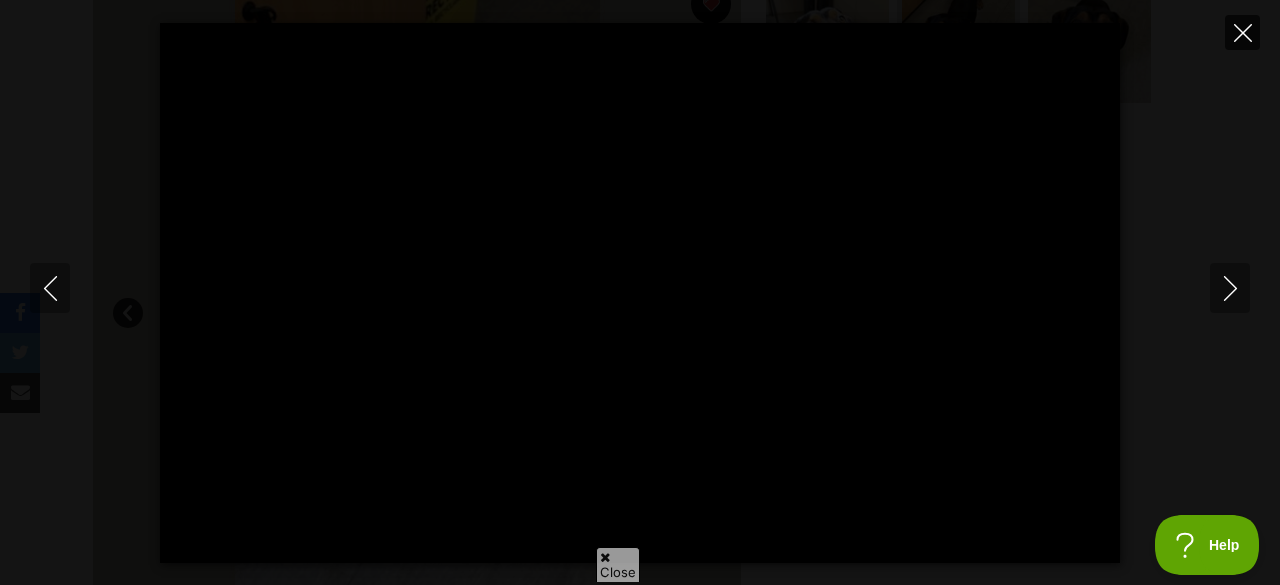 click at bounding box center (1242, 32) 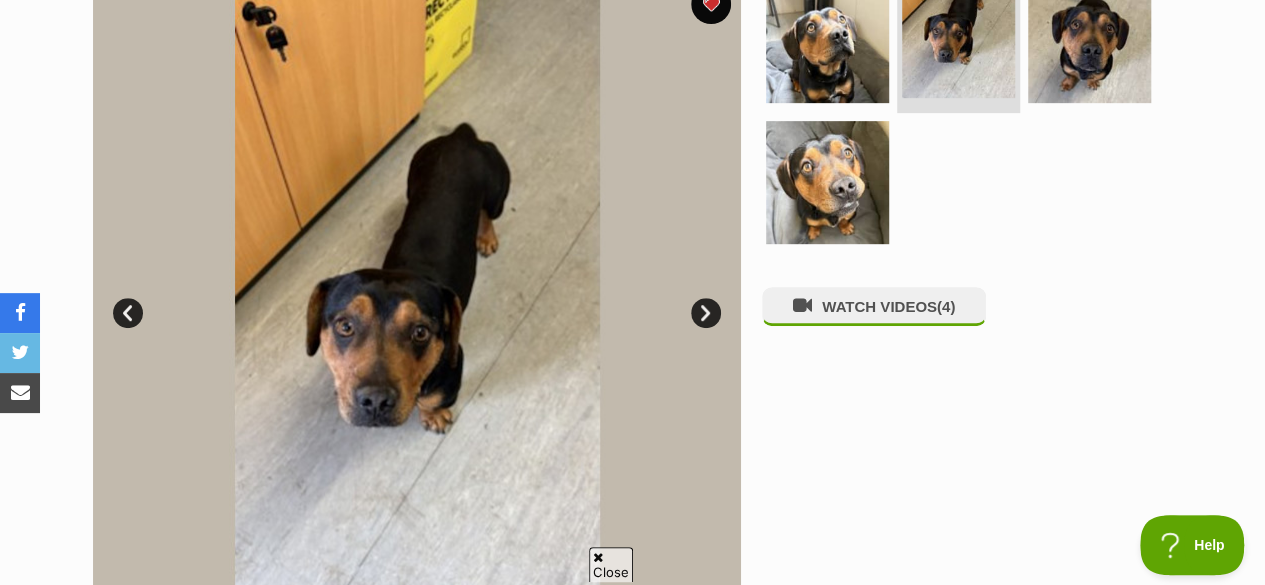 click at bounding box center [967, 116] 